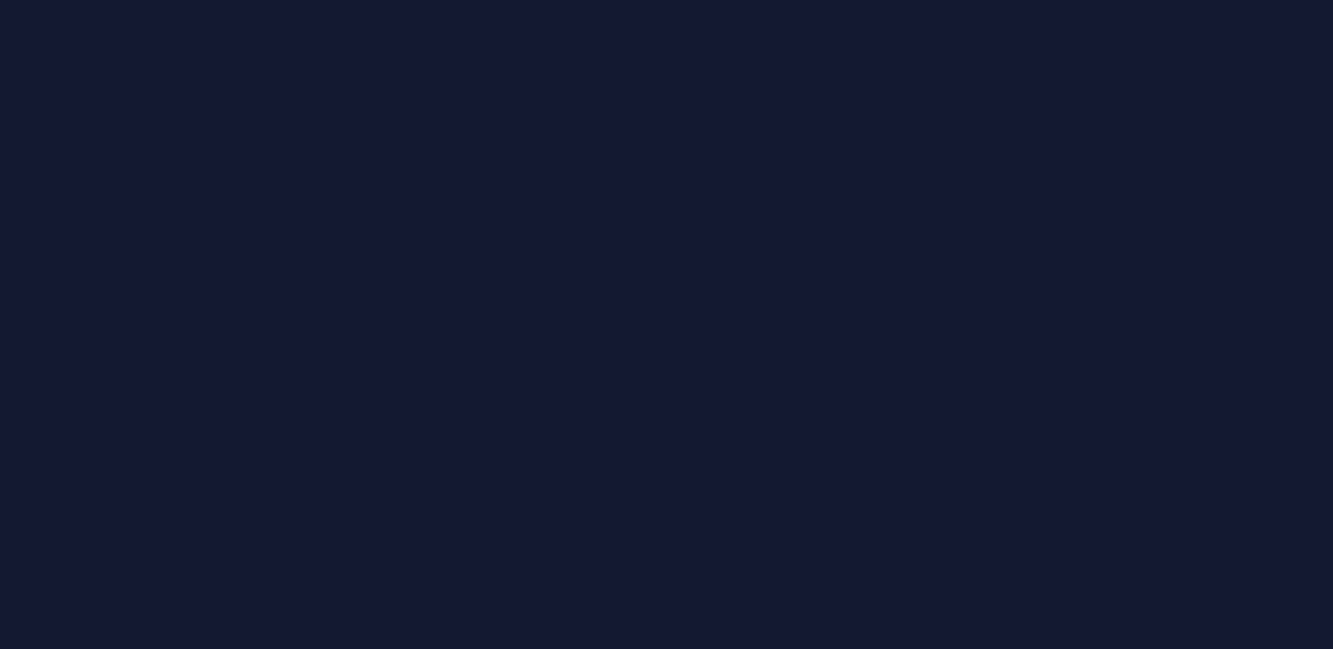 scroll, scrollTop: 0, scrollLeft: 0, axis: both 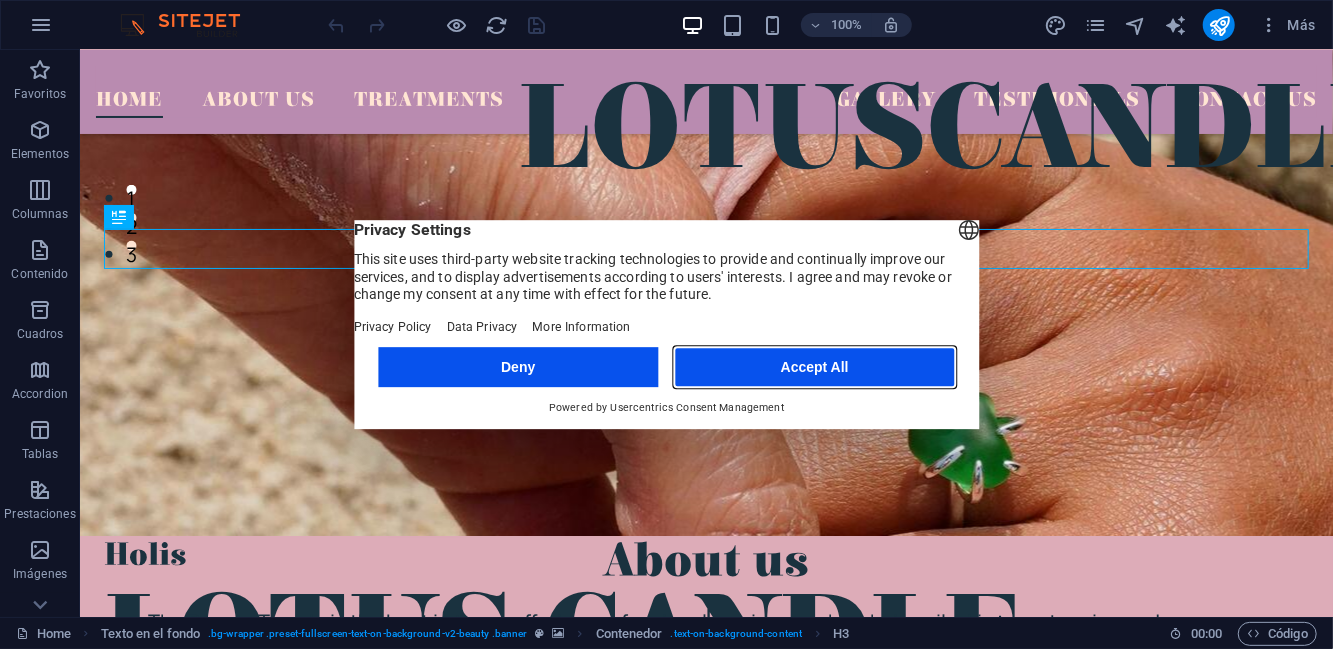 click on "Accept All" at bounding box center (815, 367) 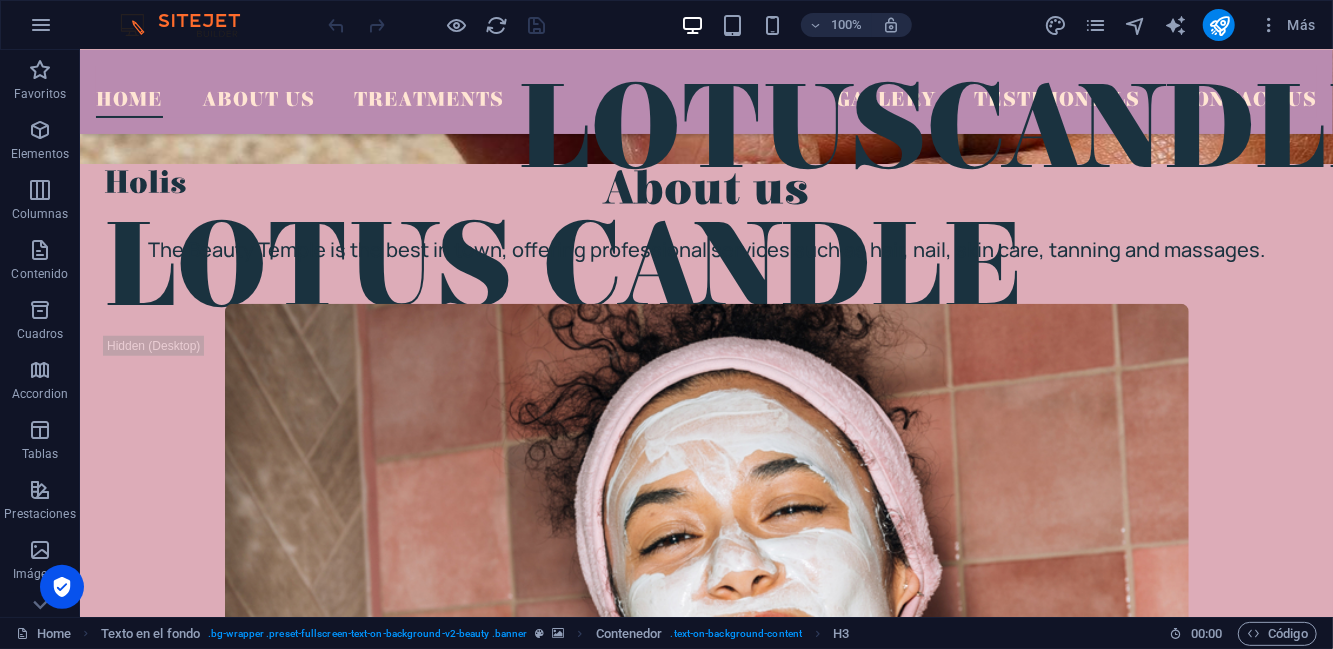 scroll, scrollTop: 1169, scrollLeft: 0, axis: vertical 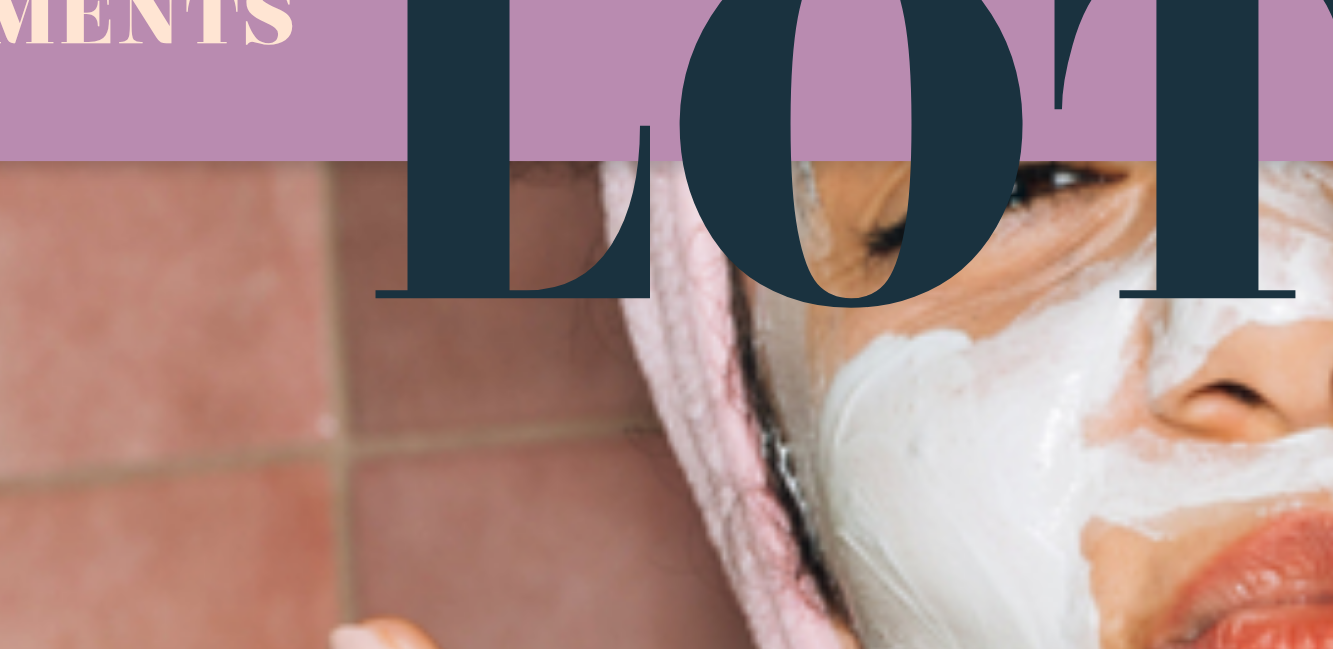 click at bounding box center [-840, -50] 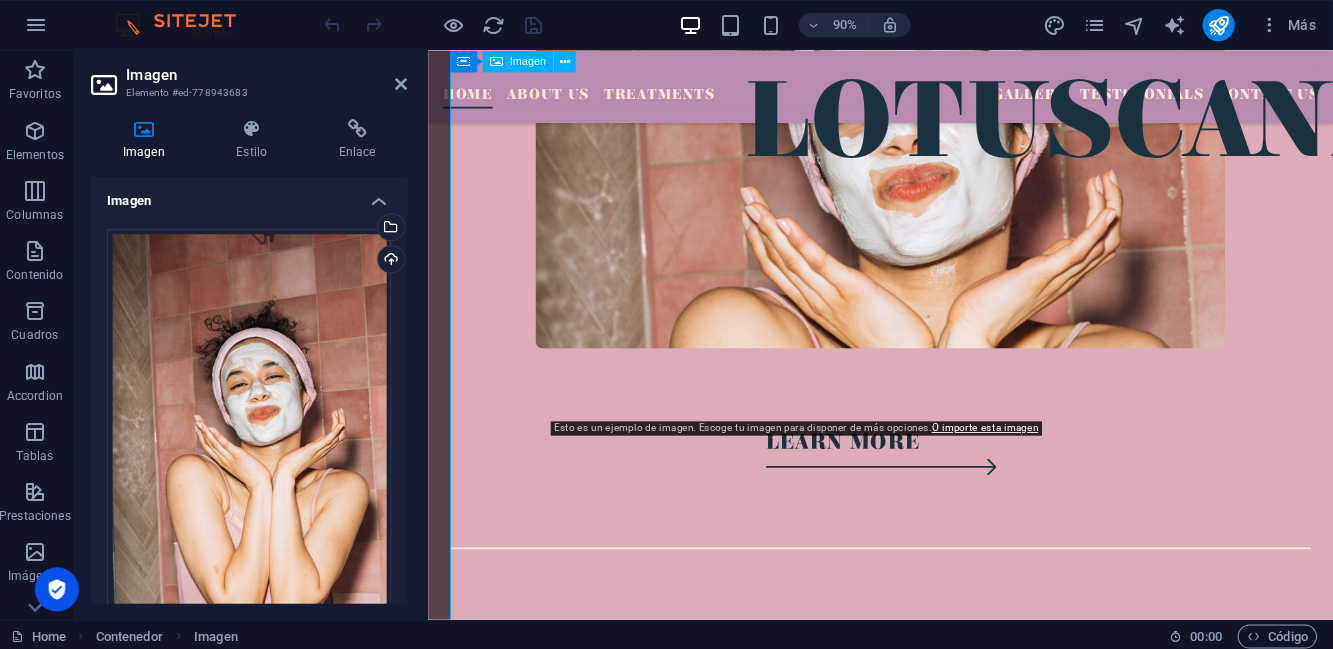 scroll, scrollTop: 0, scrollLeft: 0, axis: both 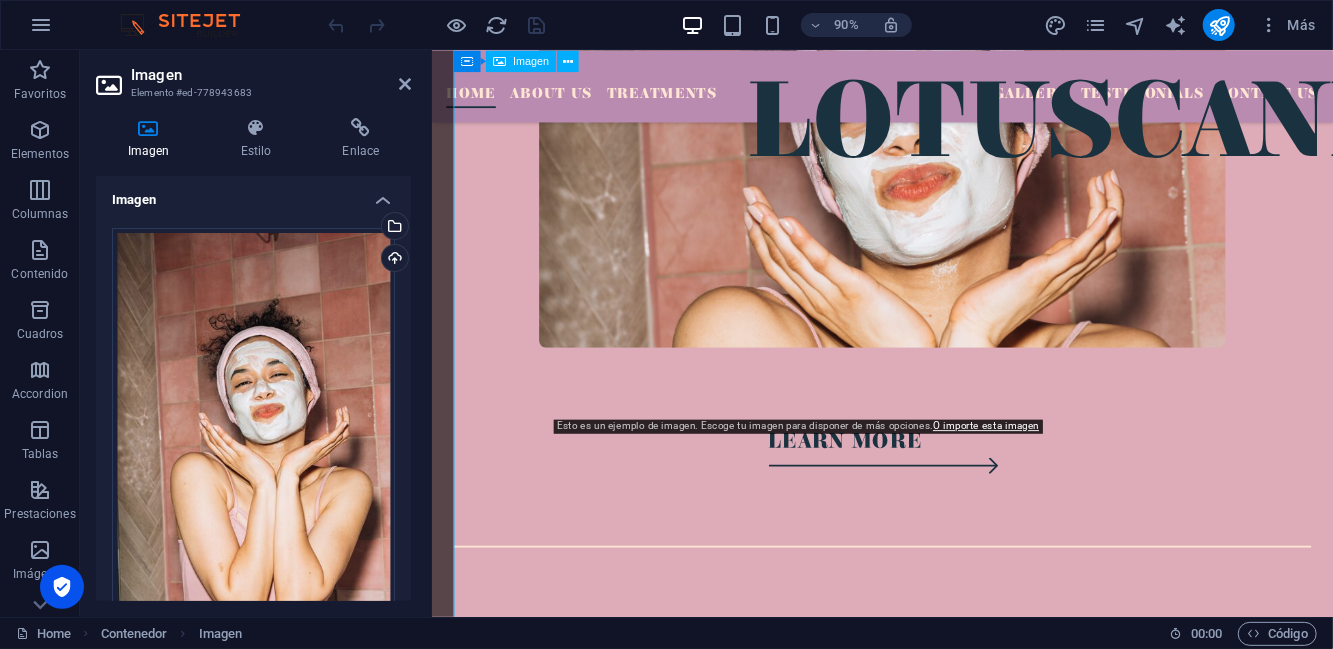 click on "Elementos" at bounding box center [40, 142] 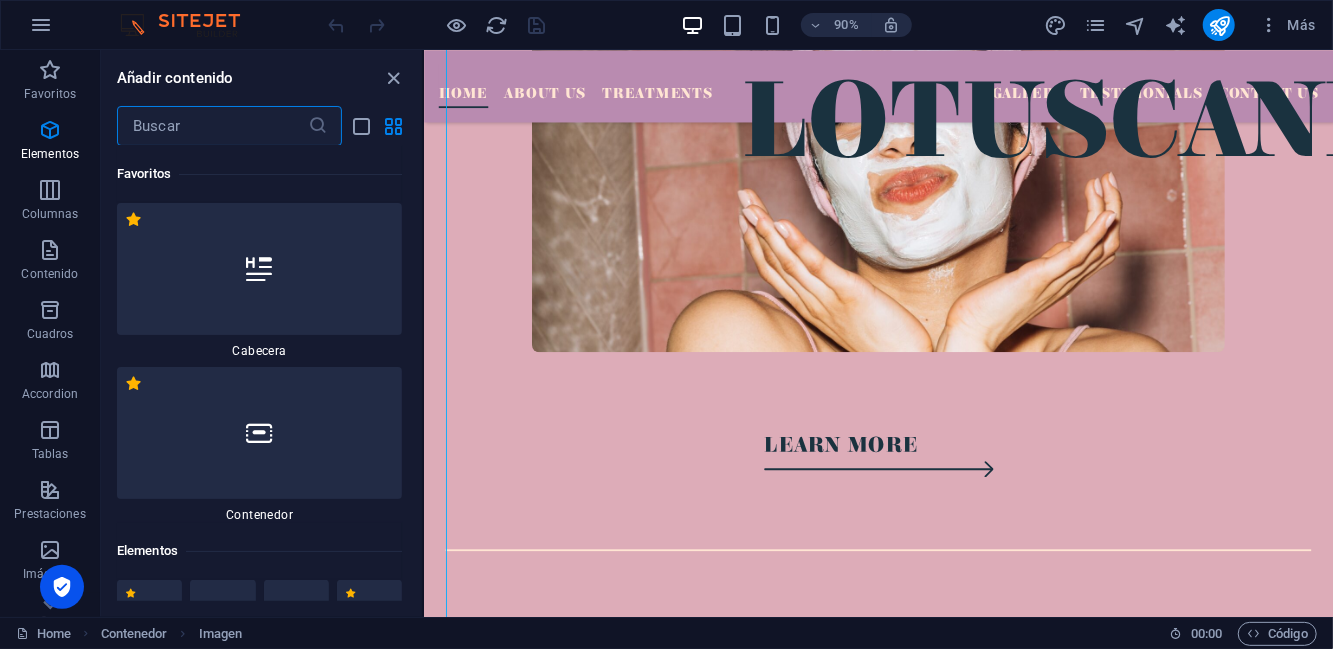 click on "Elementos" at bounding box center [50, 142] 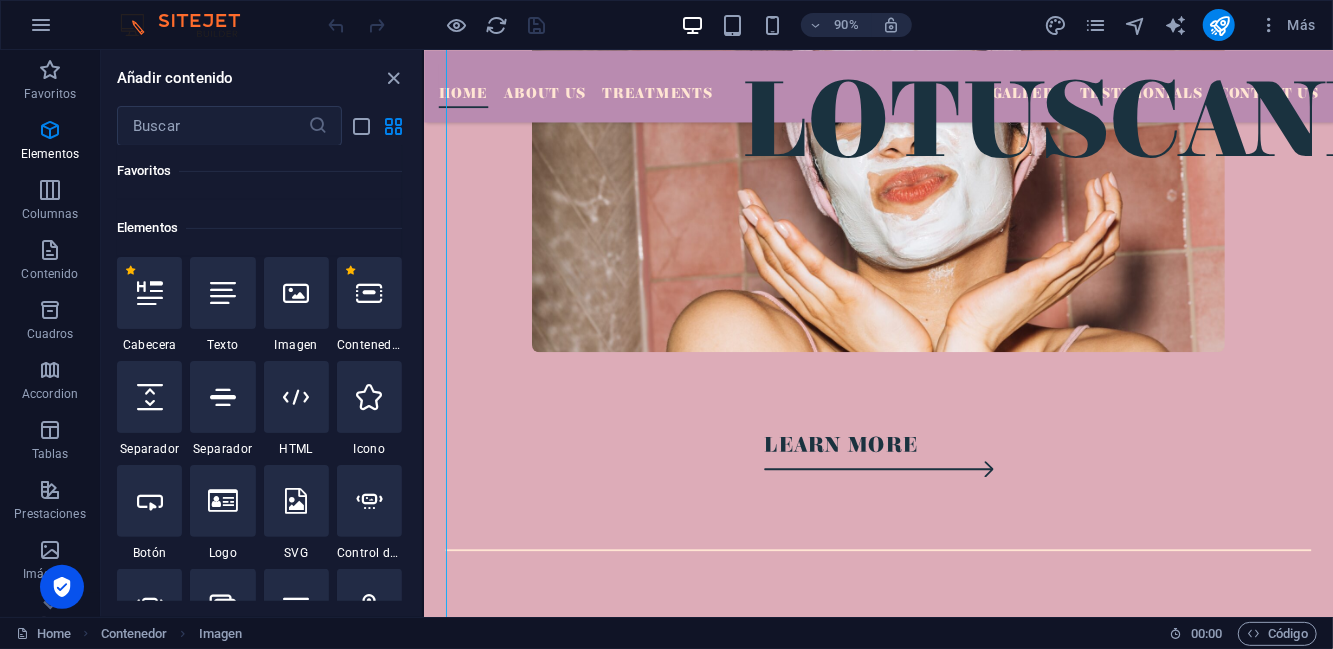 scroll, scrollTop: 377, scrollLeft: 0, axis: vertical 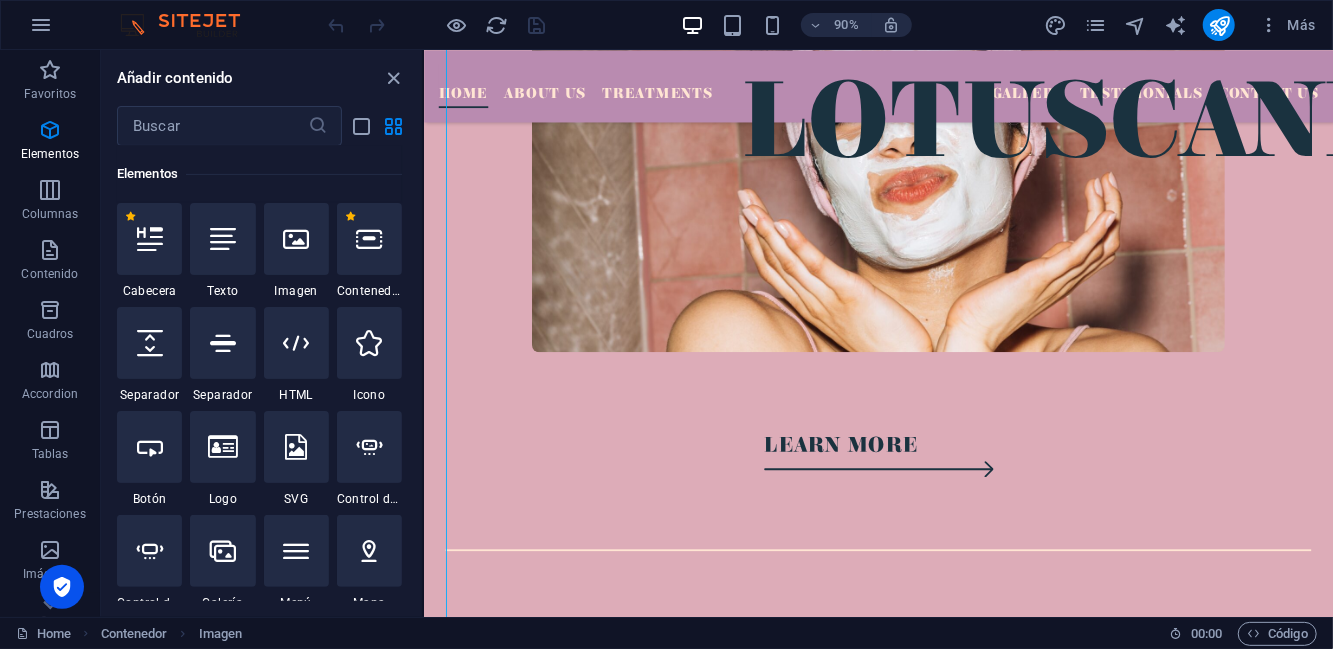 click on "Elementos" at bounding box center (50, 142) 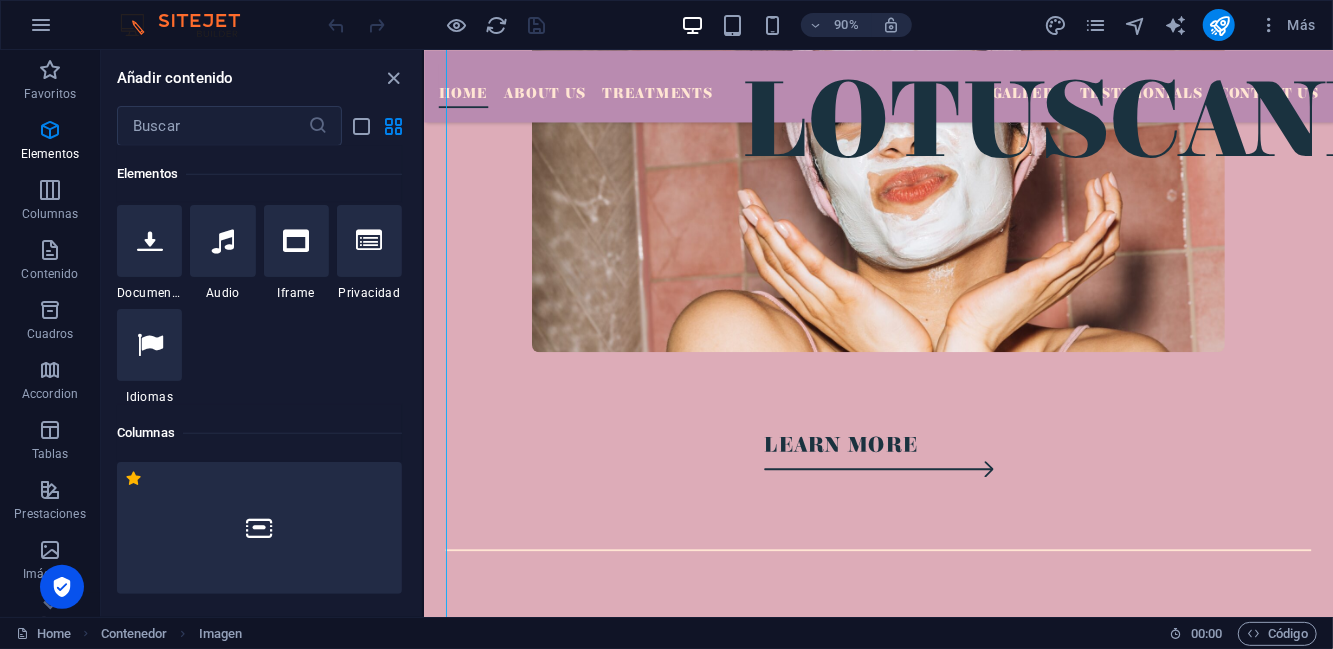scroll, scrollTop: 921, scrollLeft: 0, axis: vertical 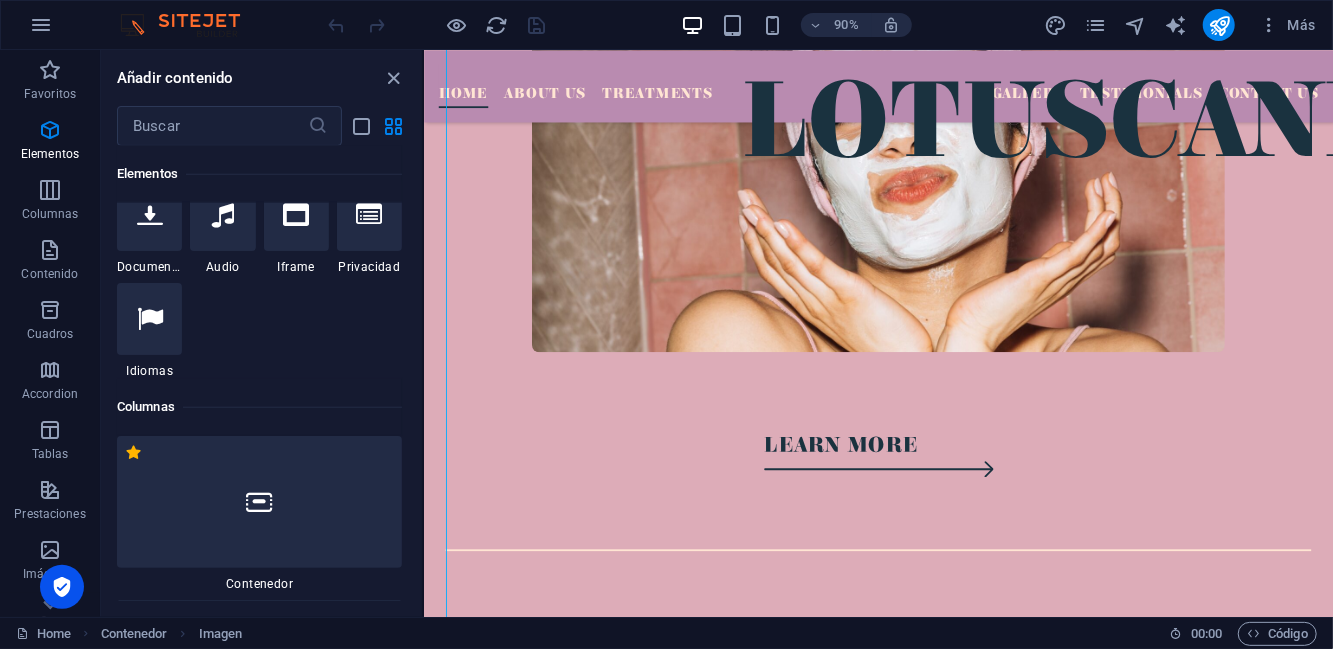 click at bounding box center [50, 190] 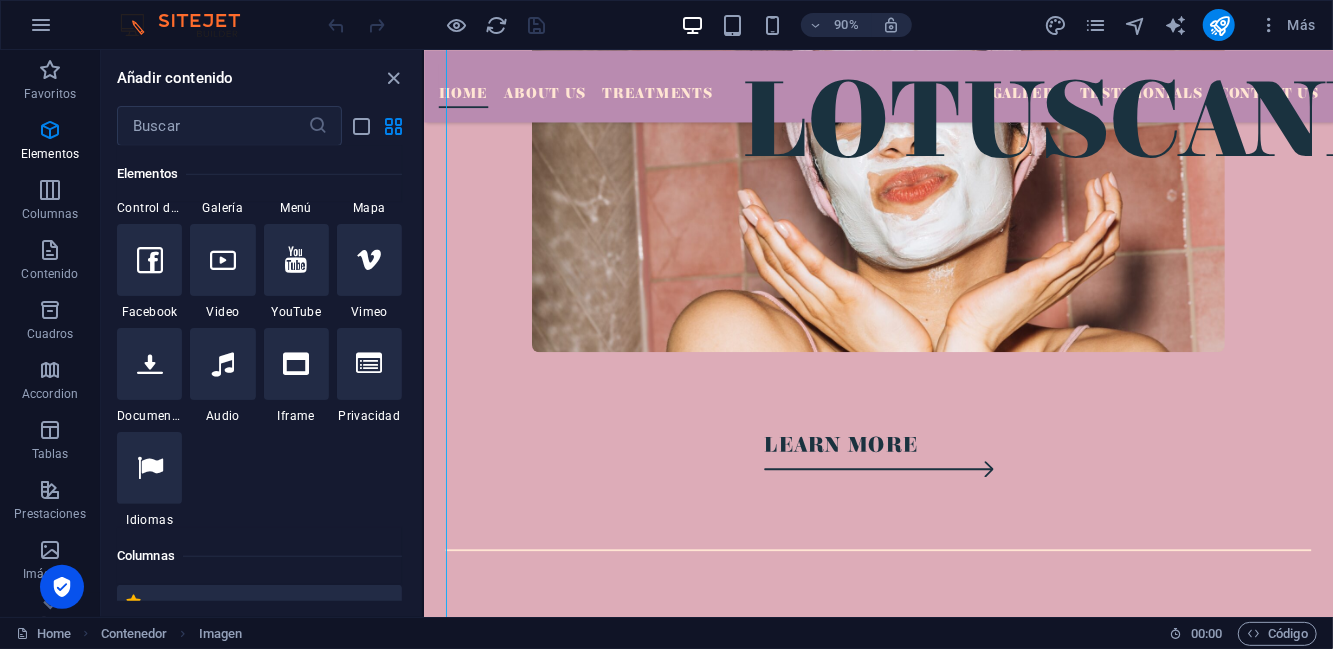 scroll, scrollTop: 768, scrollLeft: 0, axis: vertical 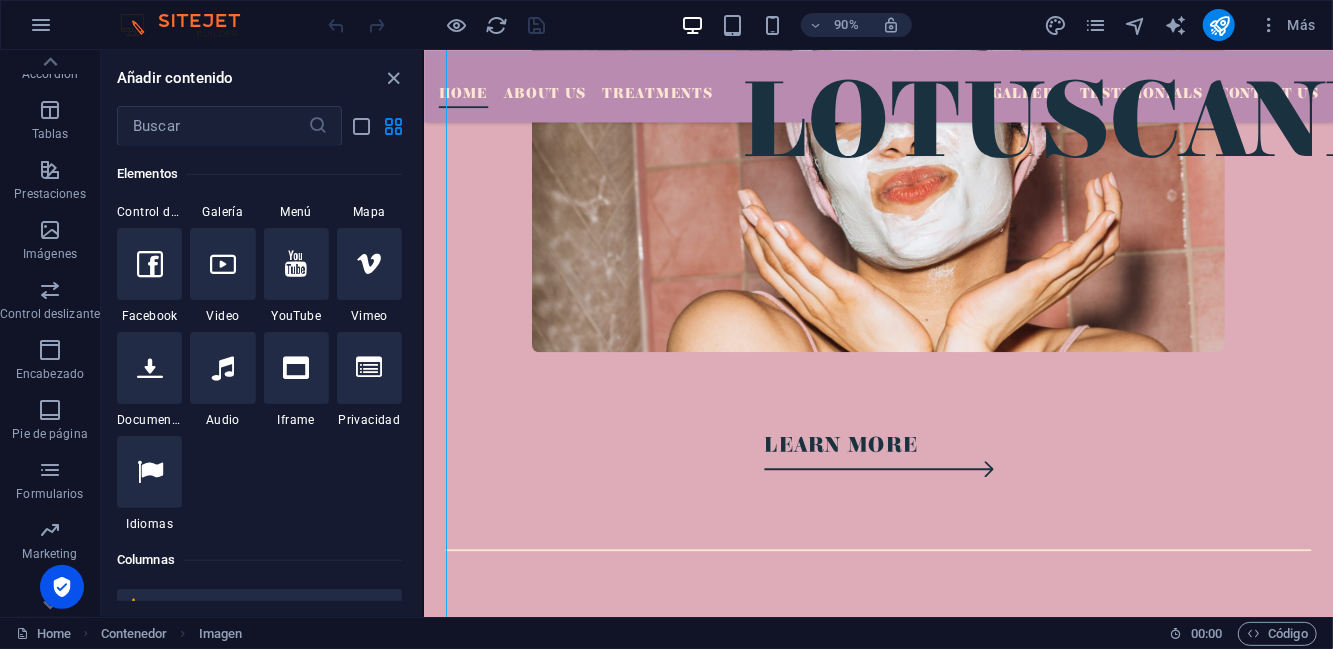 click on "Encabezado" at bounding box center (50, 374) 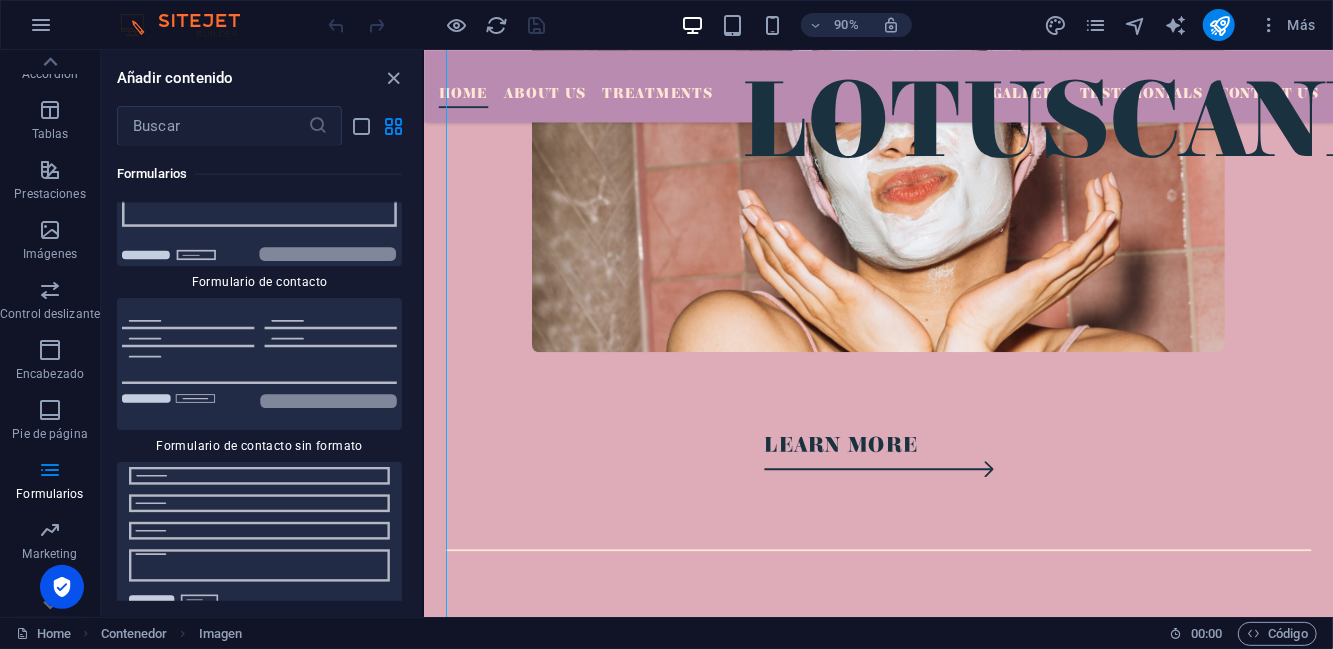 scroll, scrollTop: 29238, scrollLeft: 0, axis: vertical 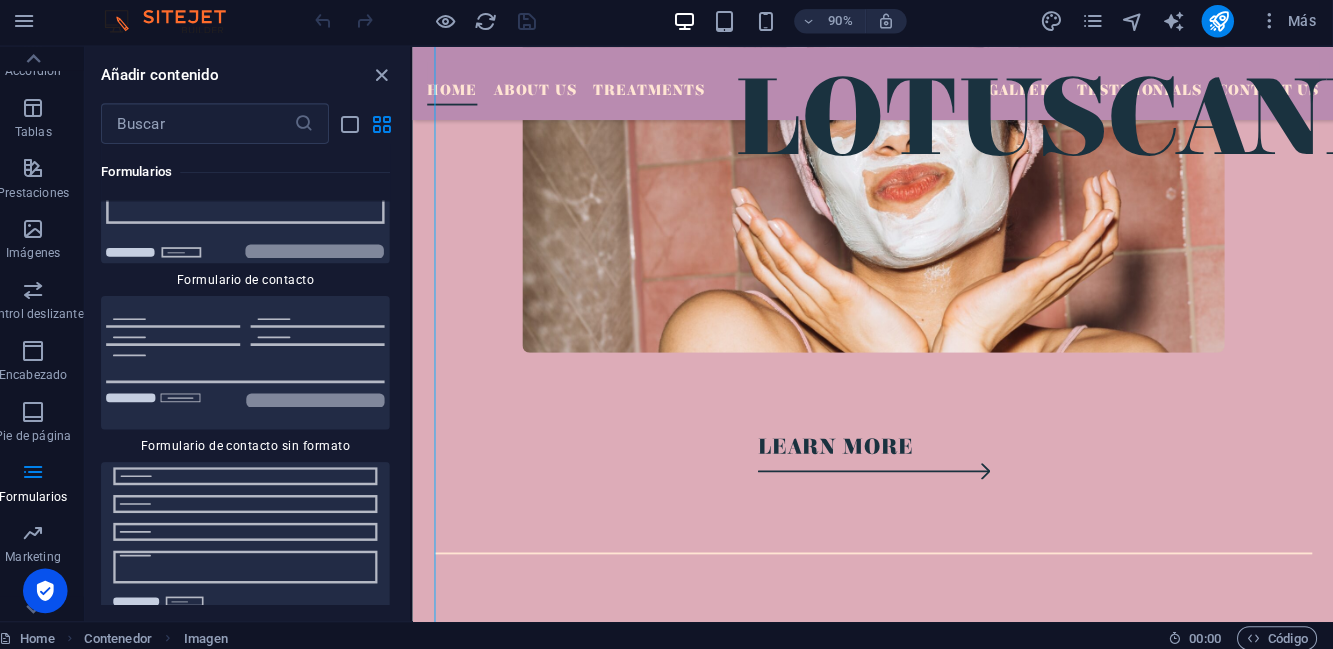 click at bounding box center (457, 25) 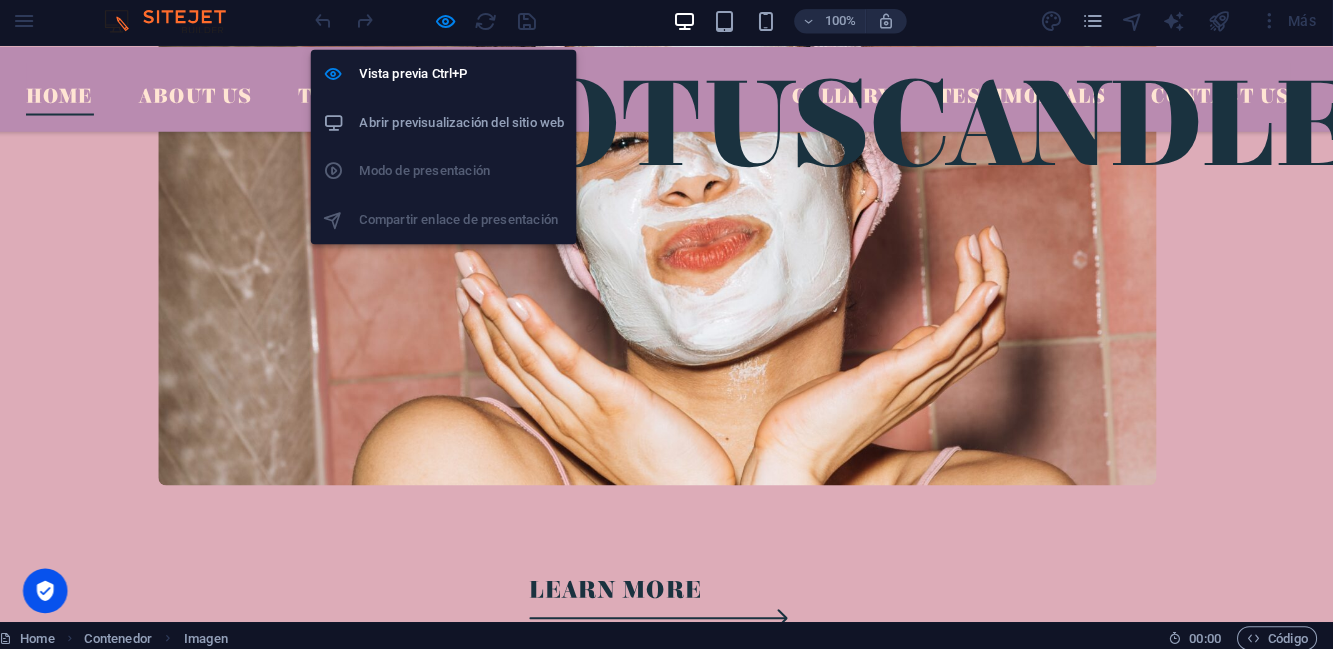 click on "100% Más" at bounding box center (666, 25) 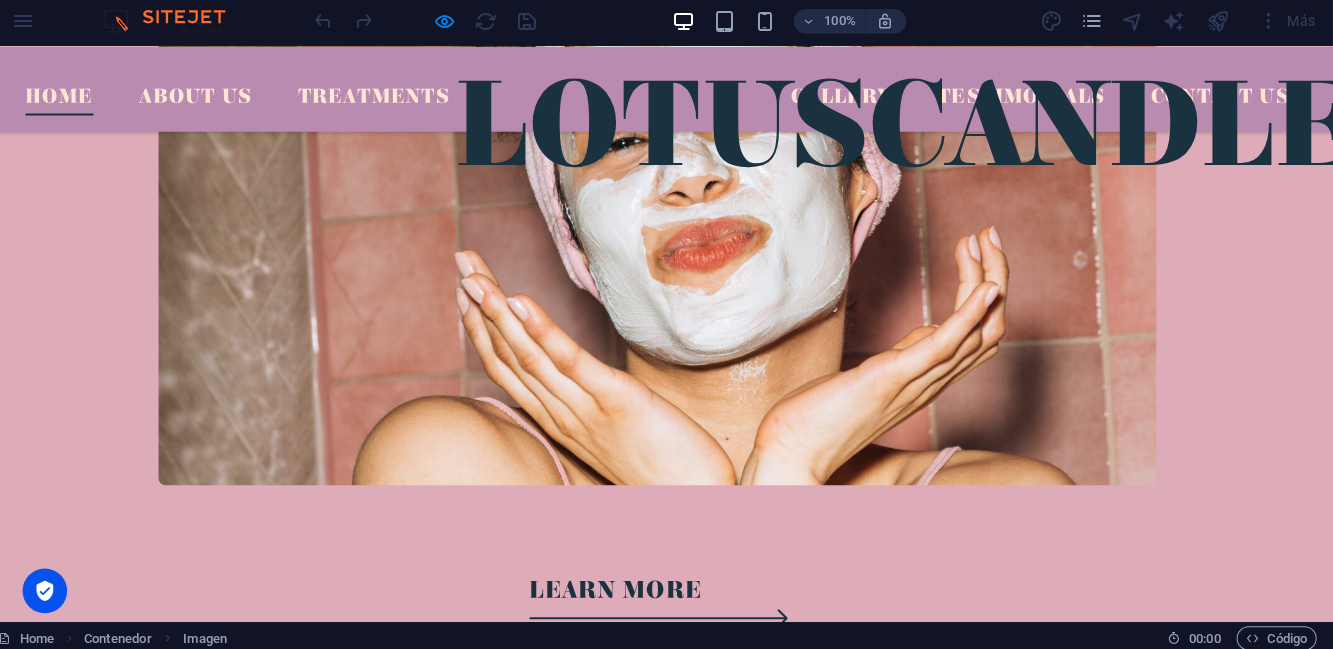 click at bounding box center (1095, 25) 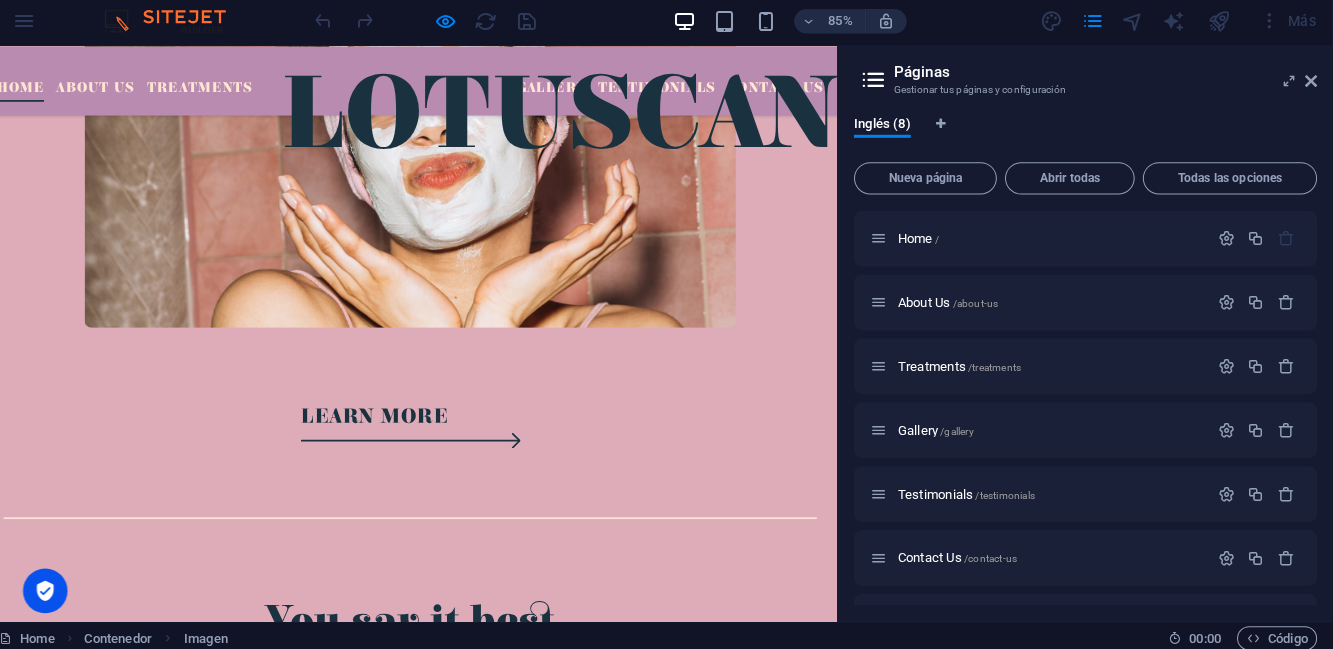 click on "85% Más" at bounding box center (666, 25) 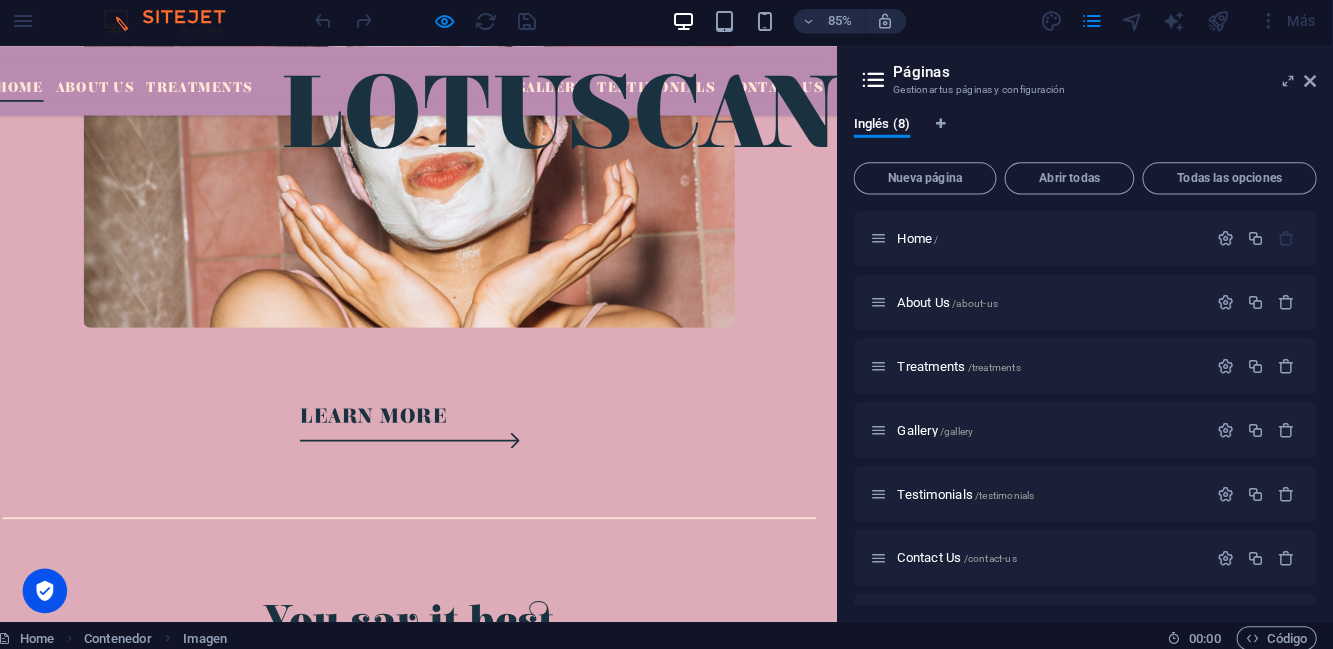 scroll, scrollTop: 0, scrollLeft: 0, axis: both 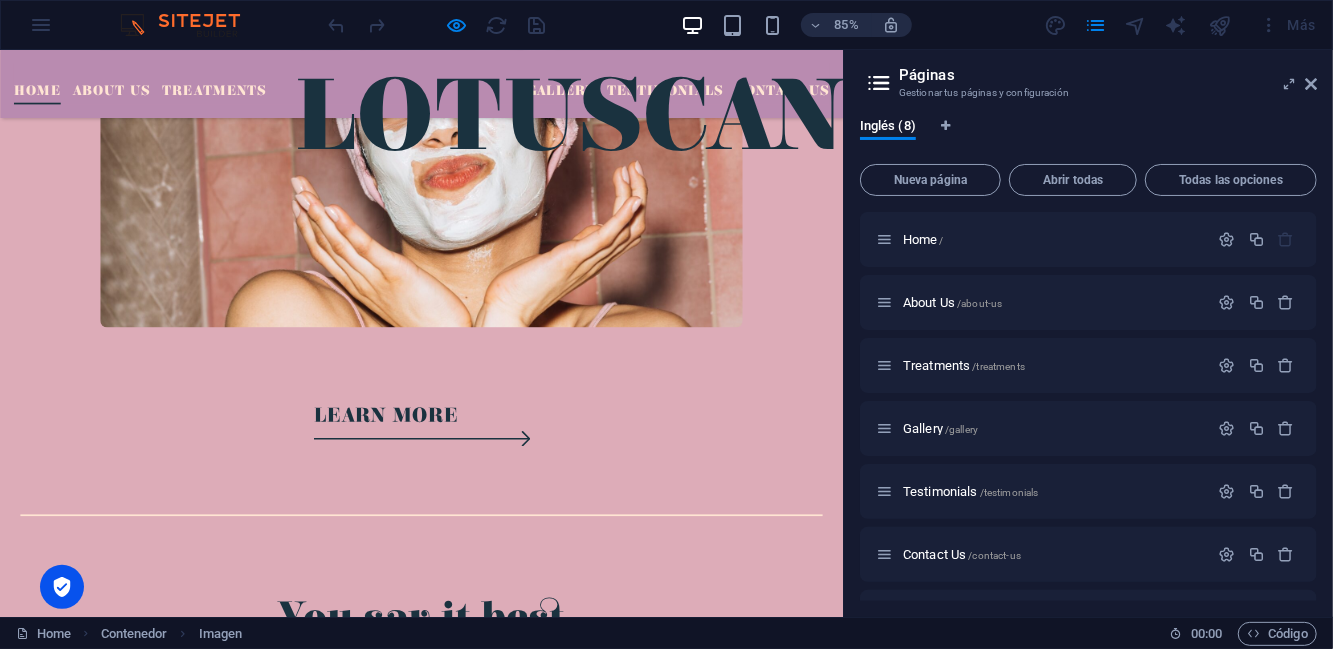 click at bounding box center (1311, 84) 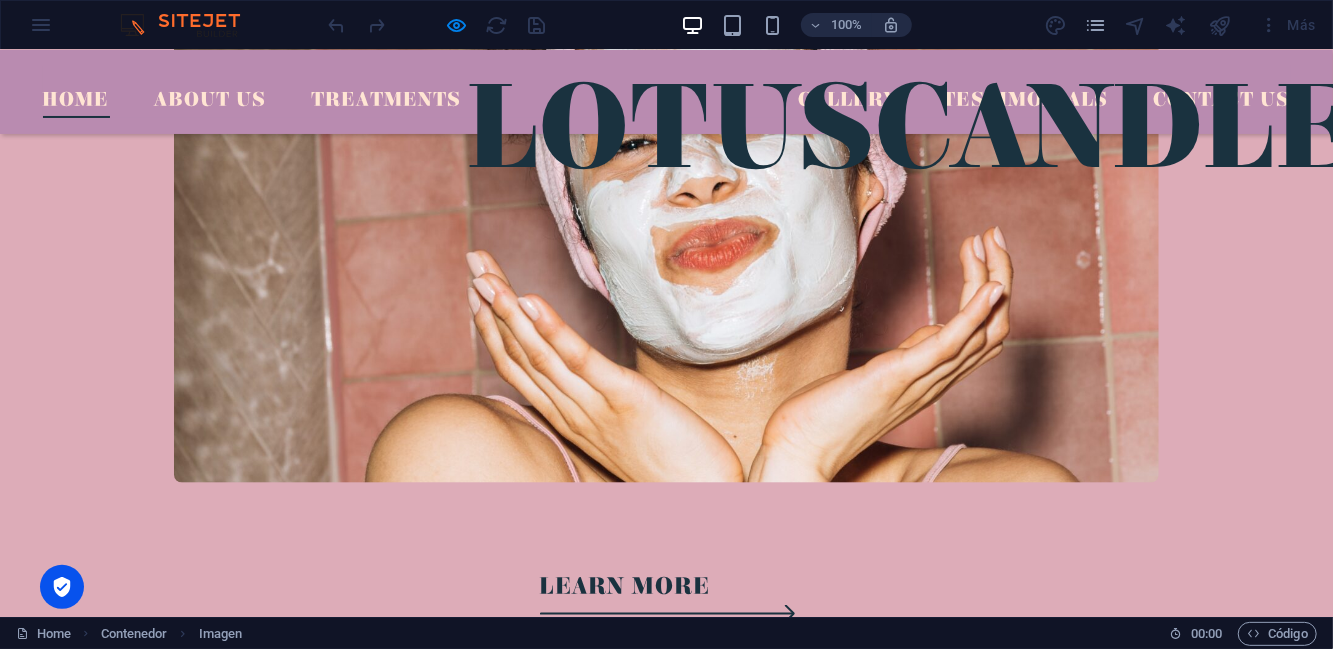 click on "Home" at bounding box center [76, 91] 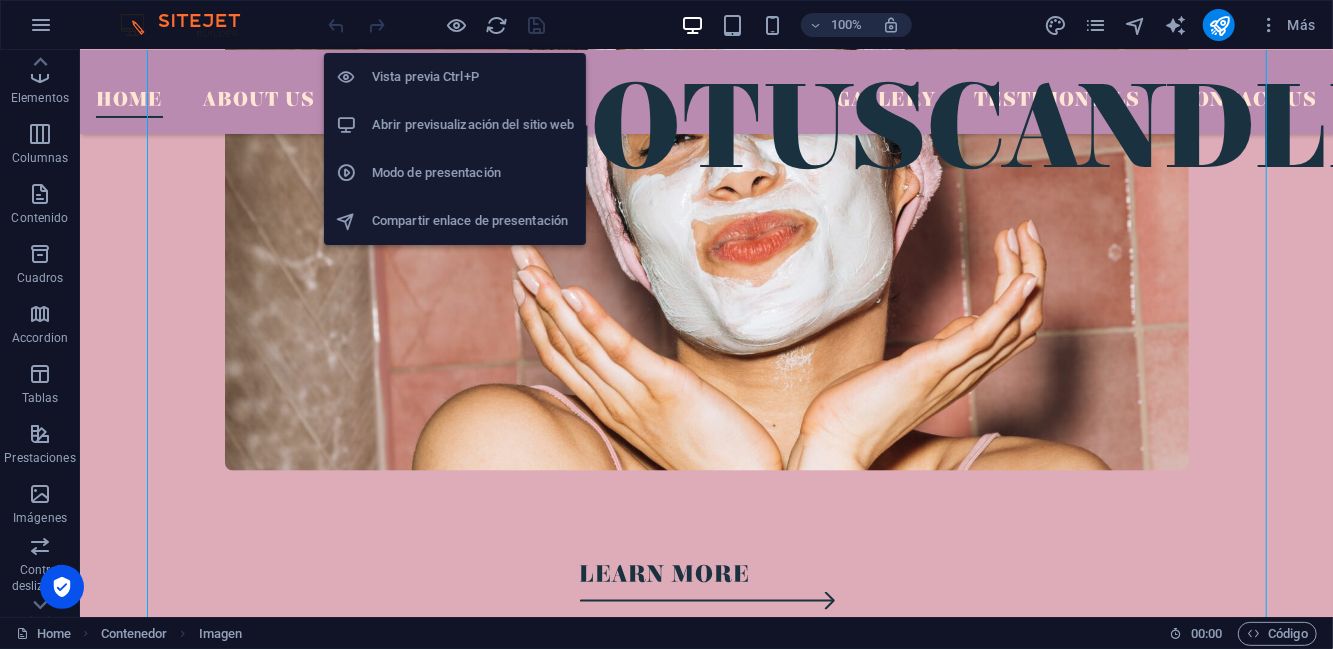 scroll, scrollTop: 0, scrollLeft: 0, axis: both 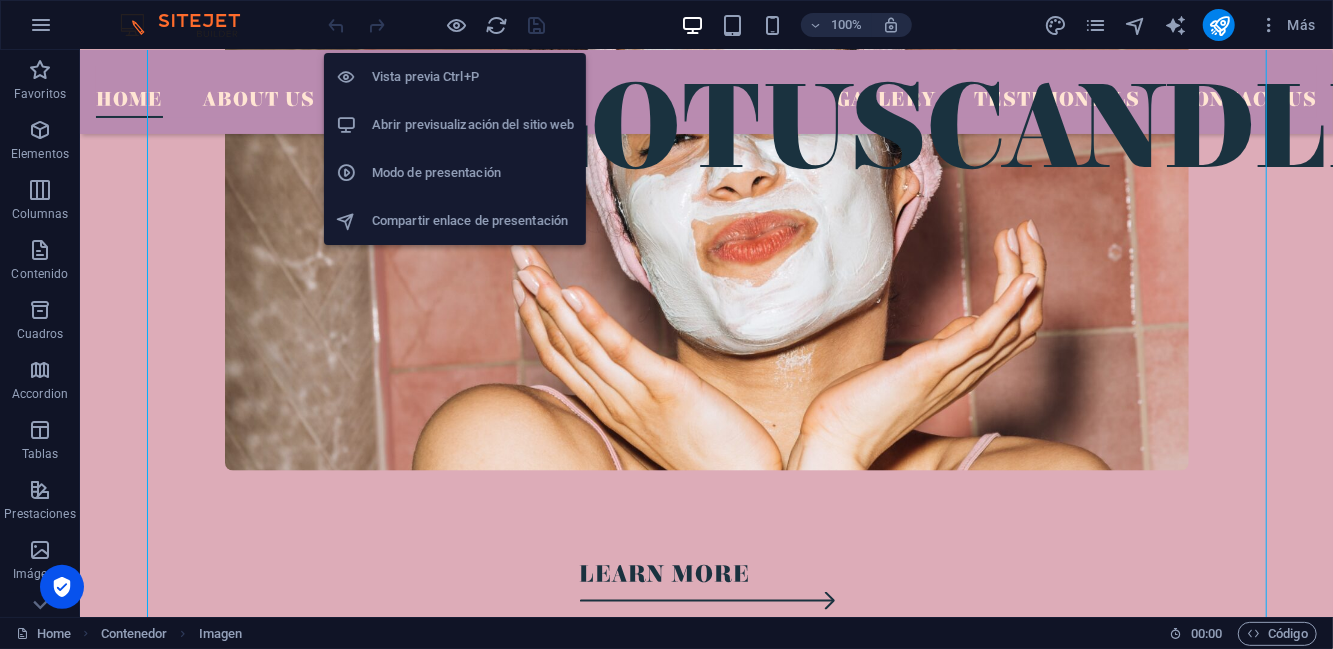 click at bounding box center [41, 25] 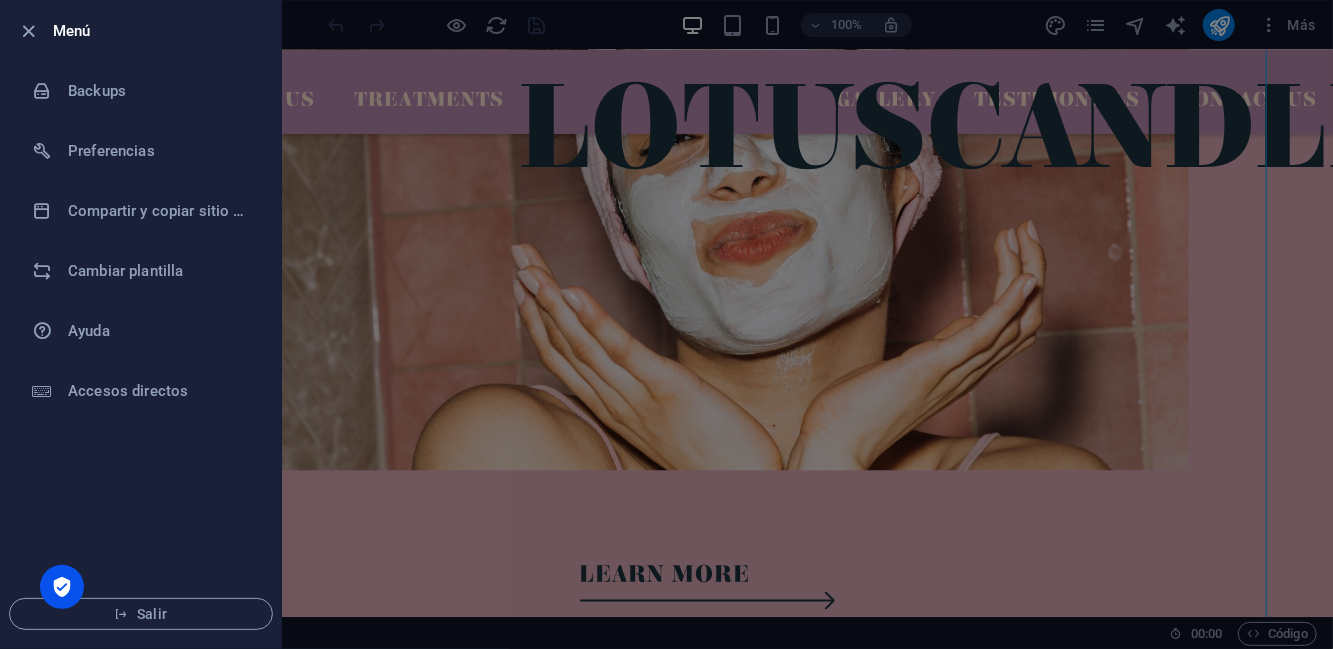 click on "Cambiar plantilla" at bounding box center [160, 271] 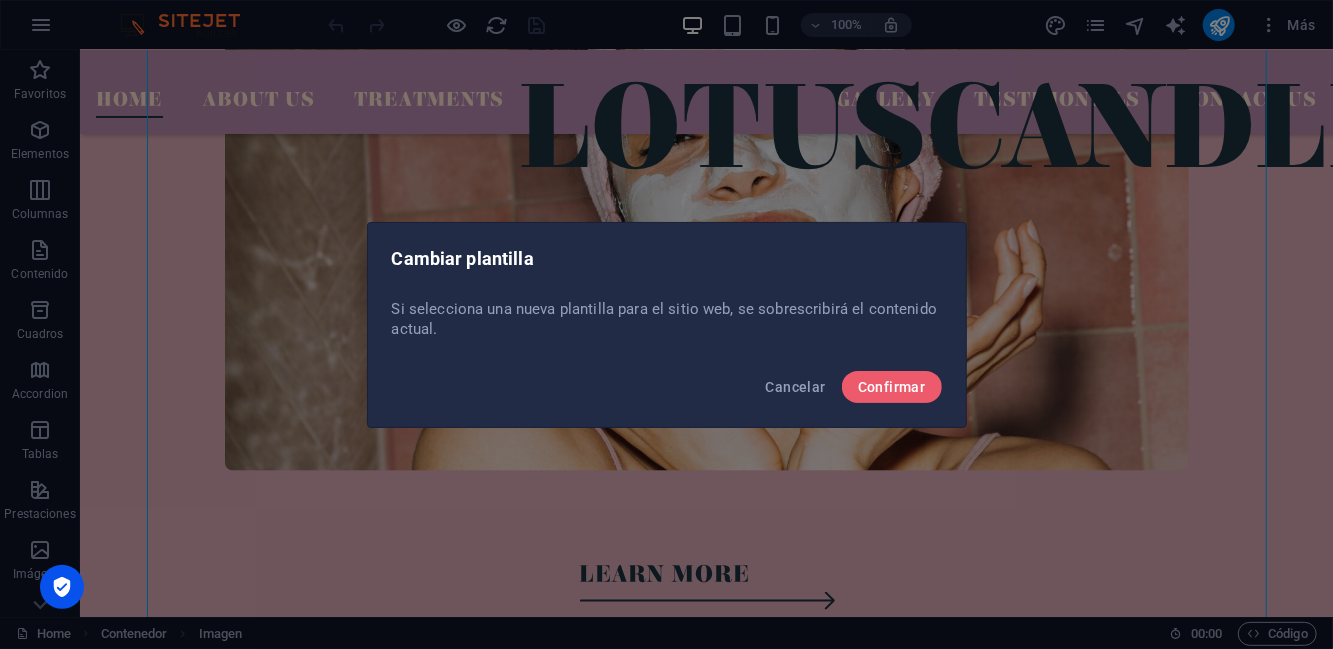 click on "Confirmar" at bounding box center (892, 387) 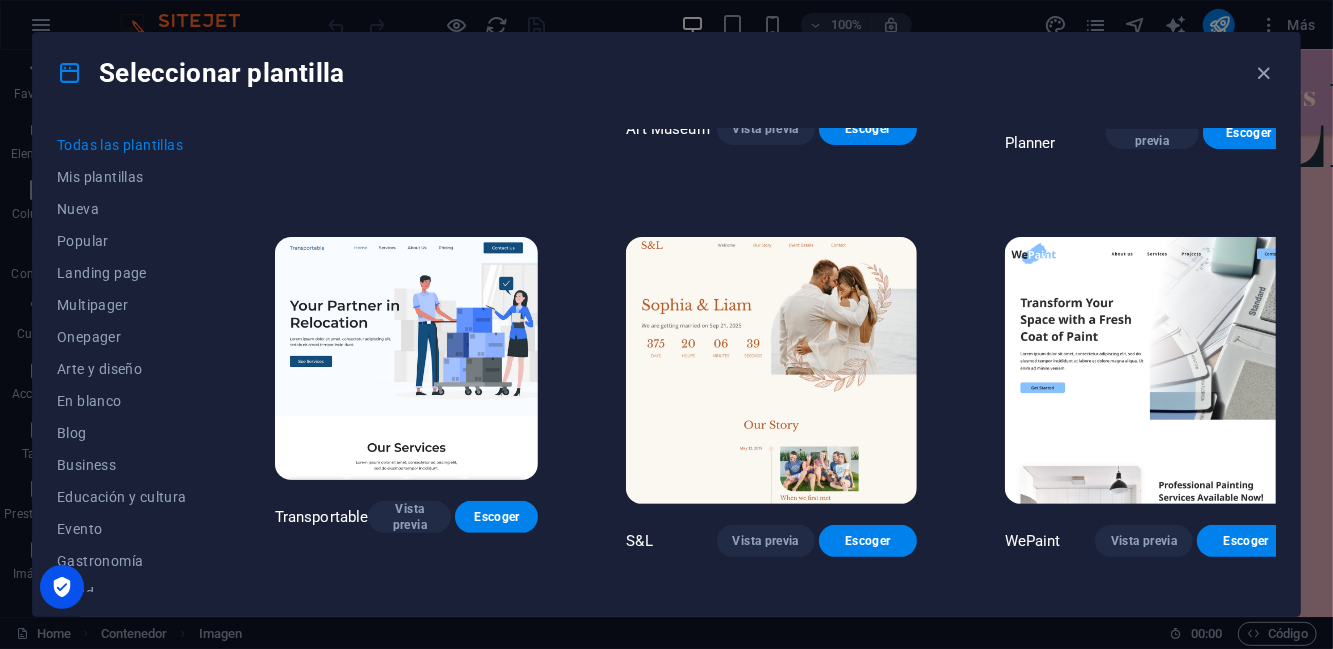 scroll, scrollTop: 314, scrollLeft: 0, axis: vertical 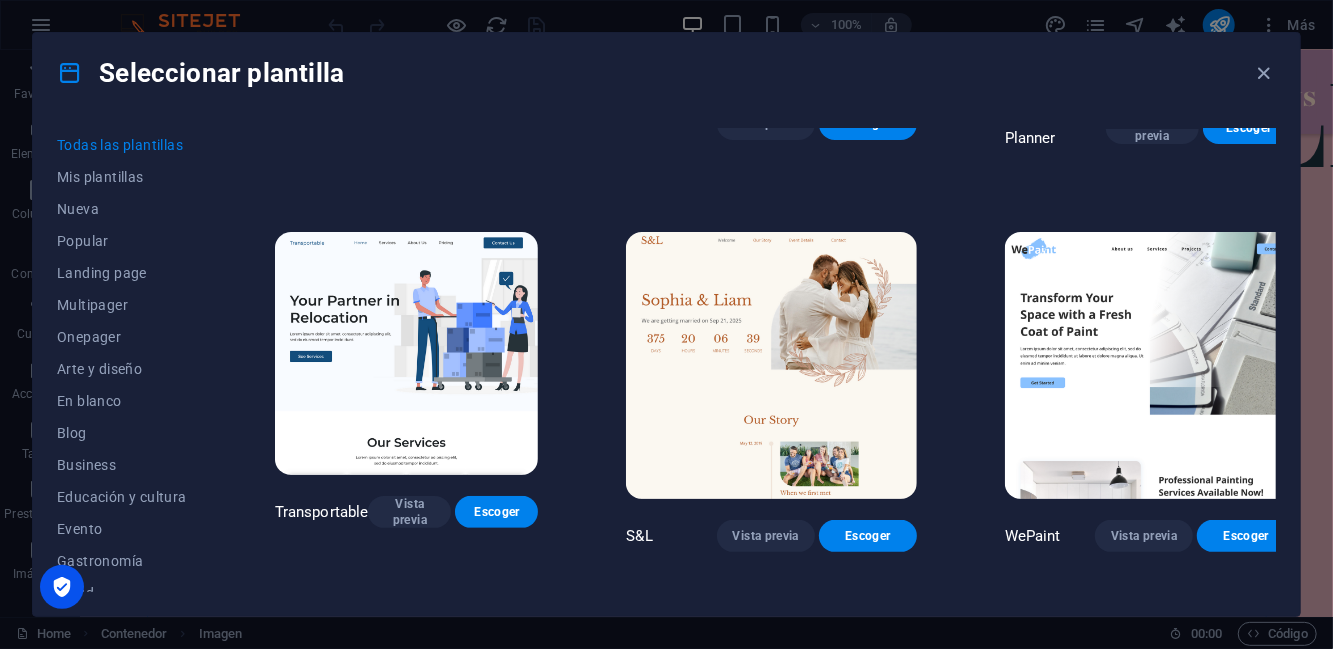 click on "Seleccionar plantilla Todas las plantillas Mis plantillas Nueva Popular Landing page Multipager Onepager Arte y diseño En blanco Blog Business Educación y cultura Evento Gastronomía Salud IT y medios Legal y finanzas Sin ánimo de lucro Resultado Portfolio Servicios Deportes y belleza Comercios Viaje Wireframe Peoneera Vista previa Escoger Art Museum Vista previa Escoger Wonder Planner Vista previa Escoger Transportable Vista previa Escoger S&L Vista previa Escoger WePaint Vista previa Escoger Eco-Con Vista previa Escoger MeetUp Vista previa Escoger Help & Care Vista previa Escoger Podcaster Vista previa Escoger Academix Vista previa Escoger BIG Barber Shop Vista previa Escoger Health & Food Vista previa Escoger UrbanNest Interiors Vista previa Escoger Green Change Vista previa Escoger The Beauty Temple Vista previa Escoger WeTrain Vista previa Escoger Cleaner Vista previa Escoger Johanna James Vista previa Escoger Delicioso Vista previa Escoger Dream Garden Vista previa Escoger LumeDeAqua Vista previa One" at bounding box center [666, 324] 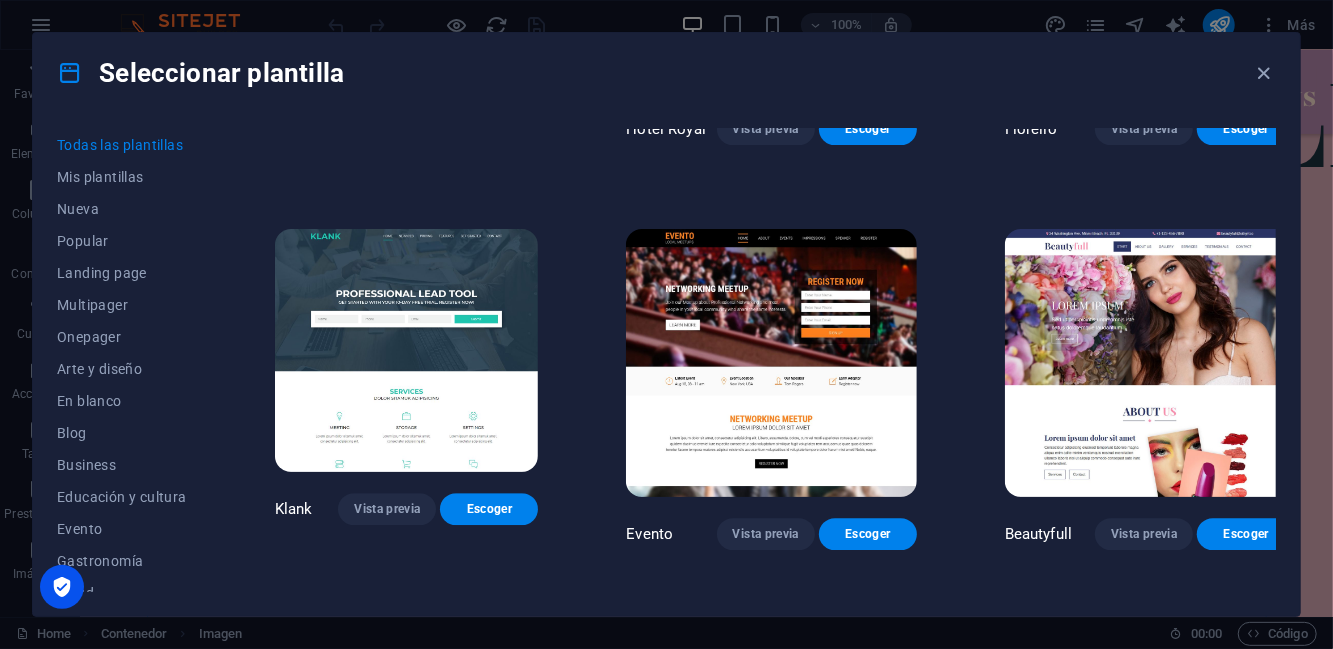 scroll, scrollTop: 15022, scrollLeft: 0, axis: vertical 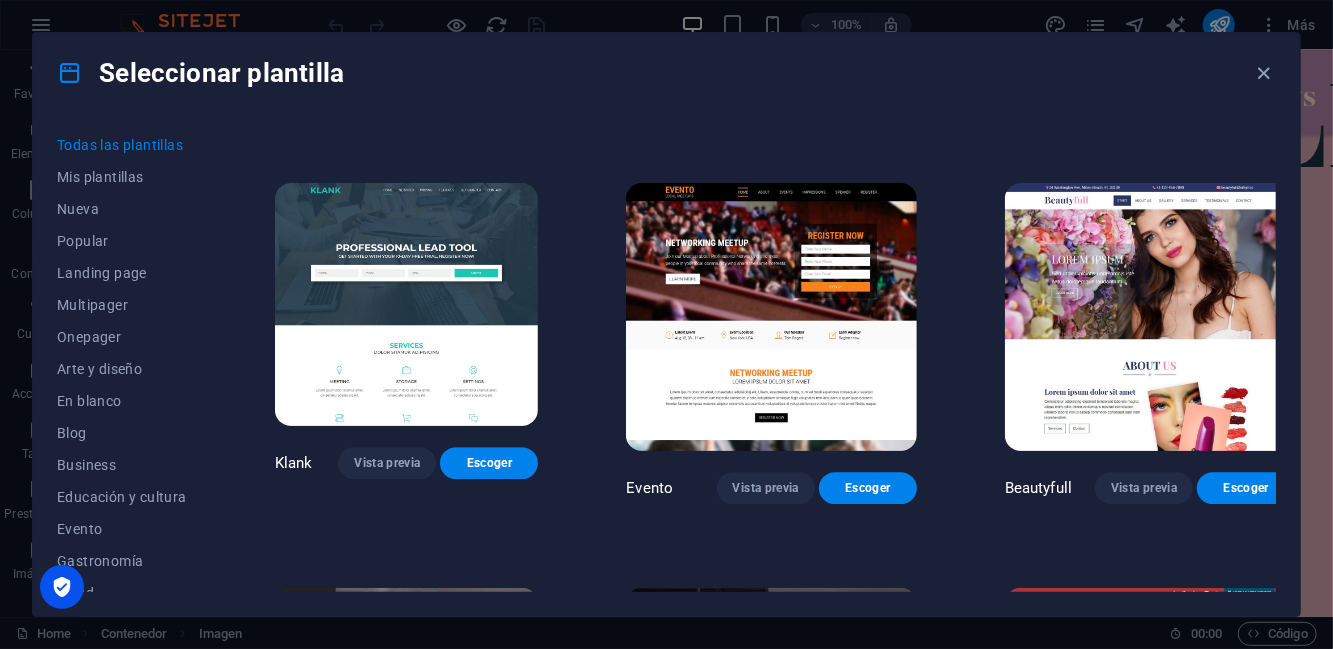 click at bounding box center [1150, 1126] 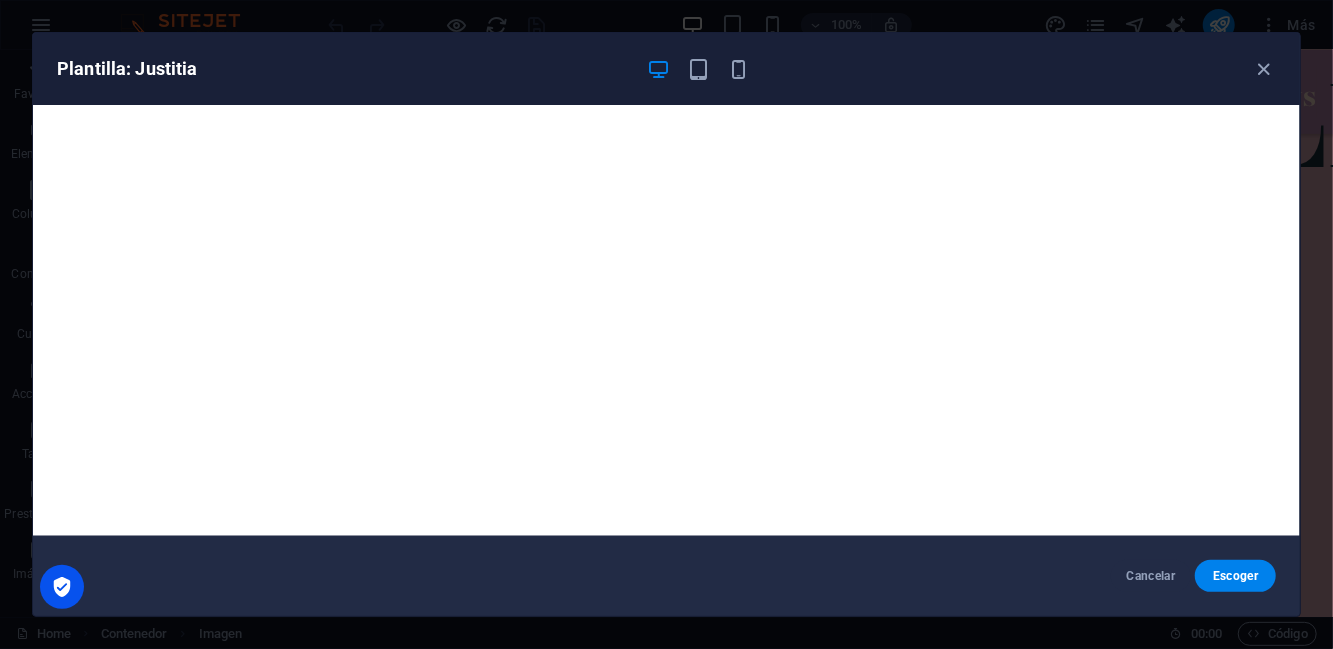 click on "Cancelar" at bounding box center (1151, 576) 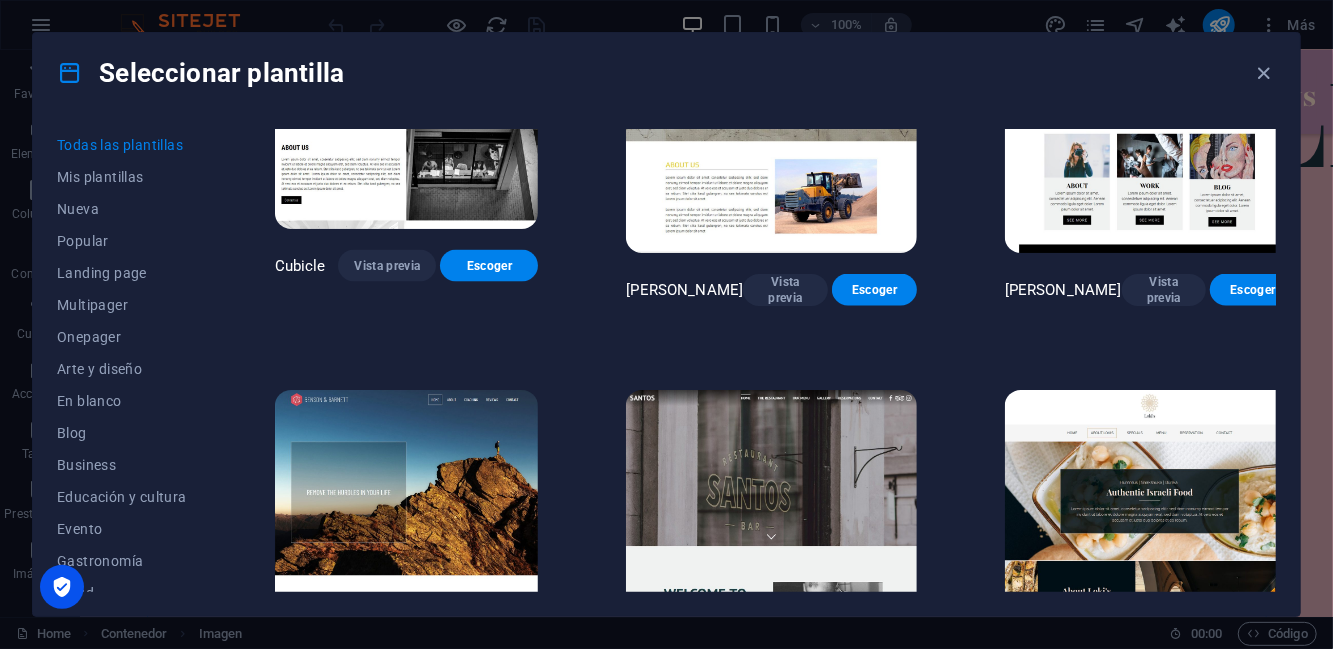 scroll, scrollTop: 17650, scrollLeft: 0, axis: vertical 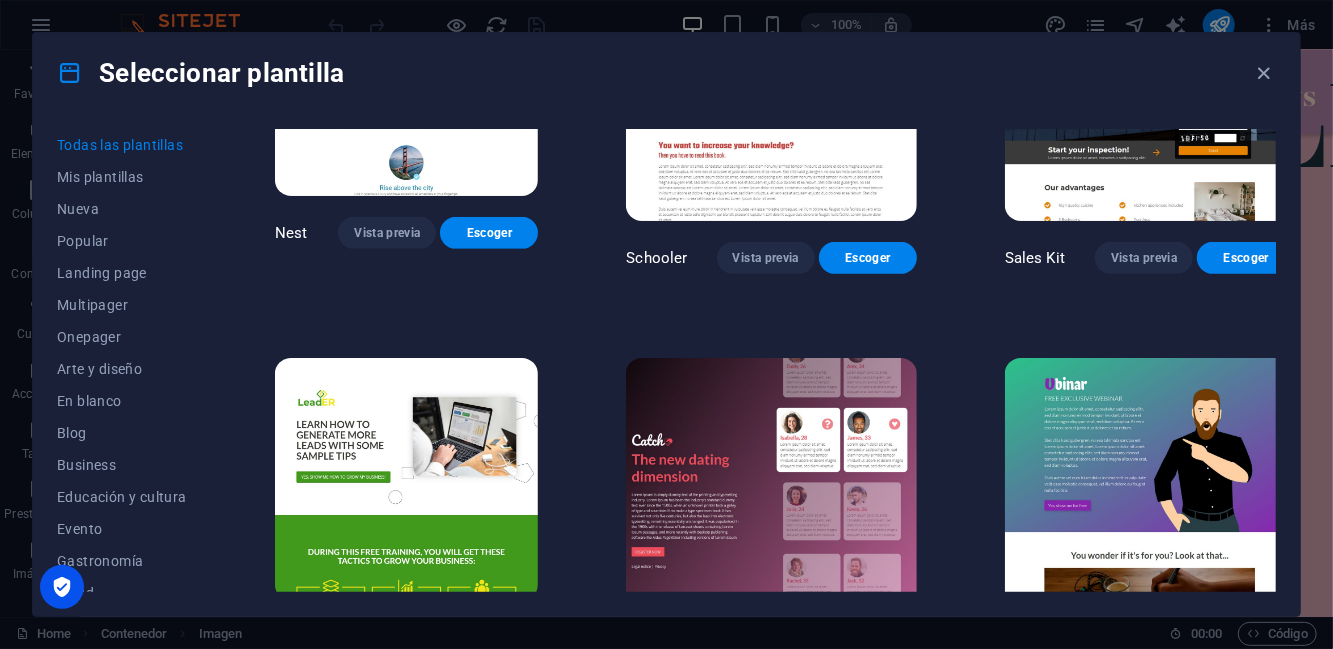 click on "Nueva" at bounding box center [122, 209] 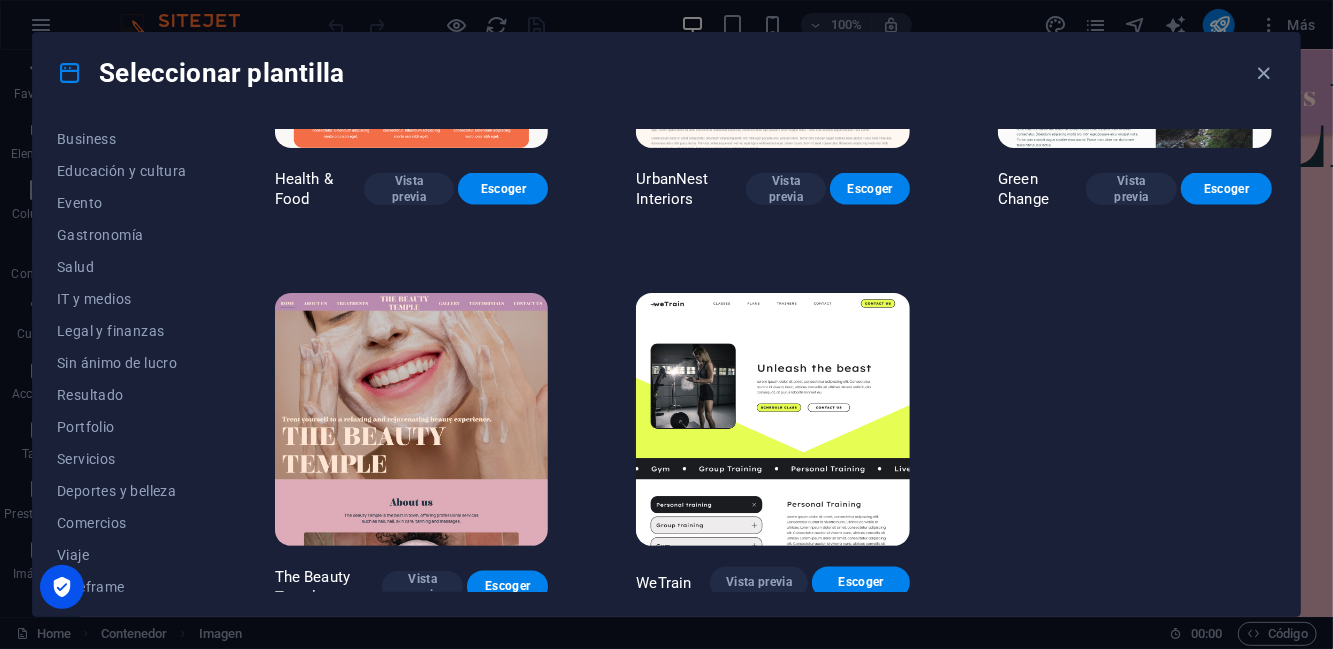 scroll, scrollTop: 336, scrollLeft: 0, axis: vertical 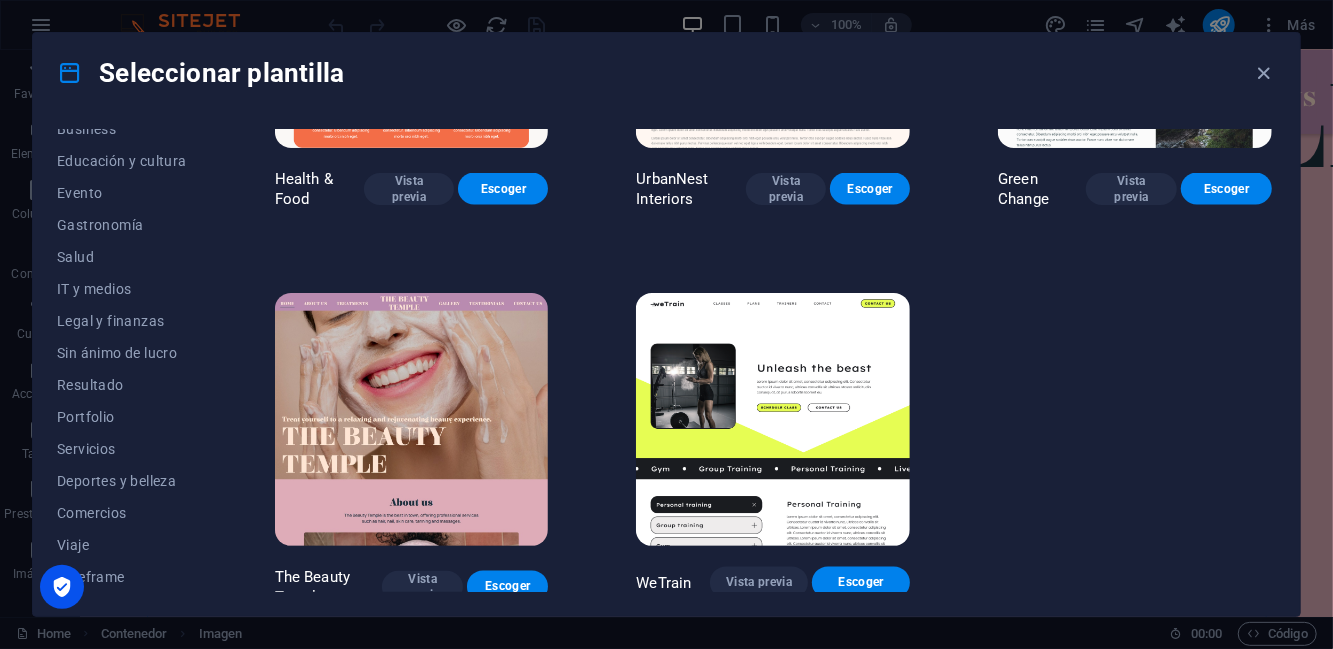 click on "Comercios" at bounding box center [122, 513] 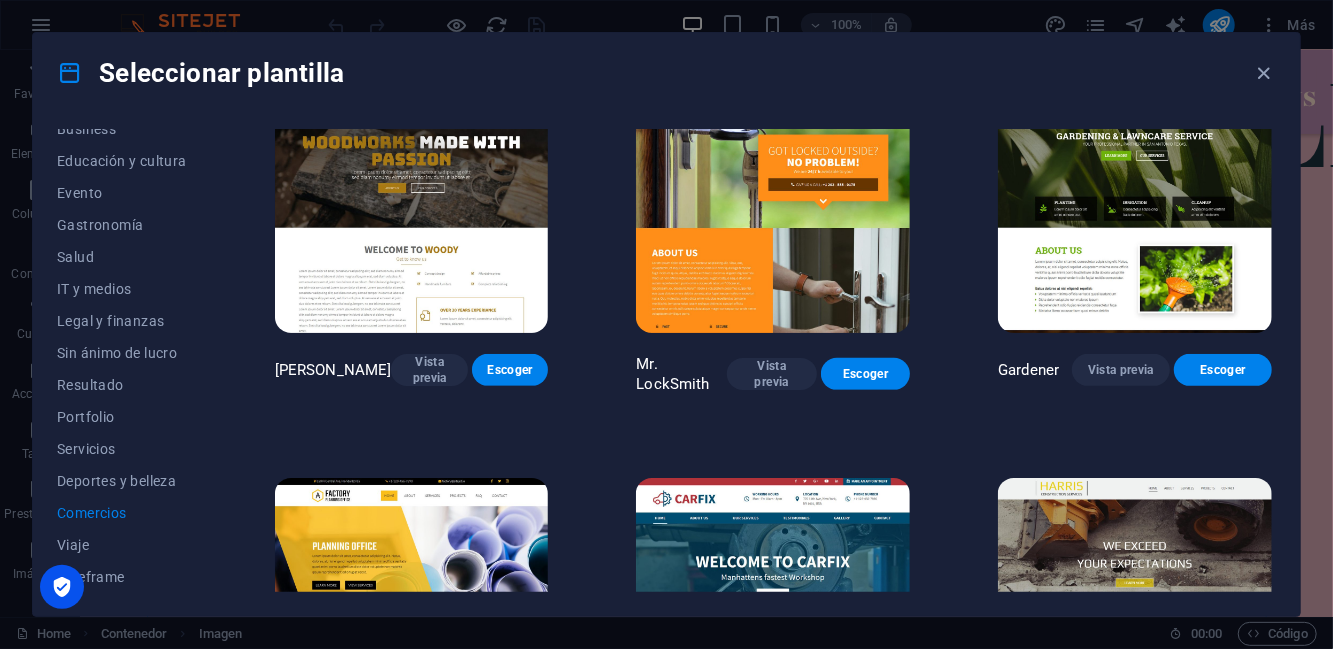 scroll, scrollTop: 633, scrollLeft: 0, axis: vertical 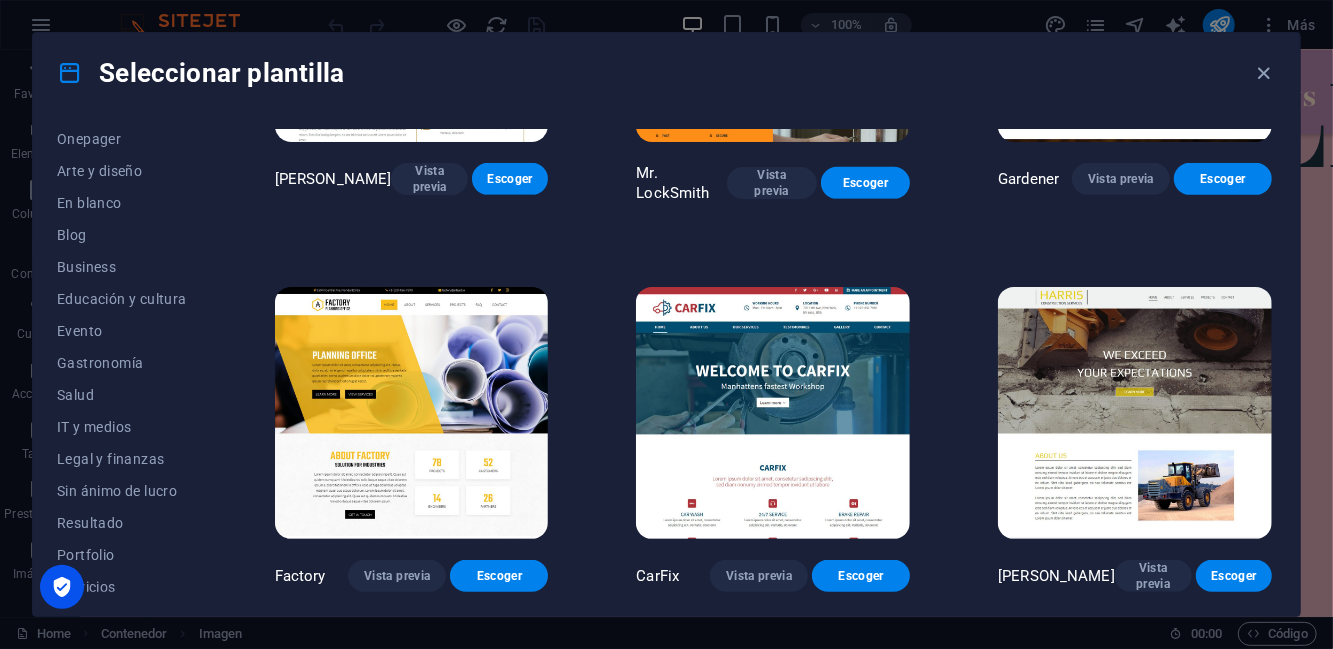 click on "Business" at bounding box center [122, 267] 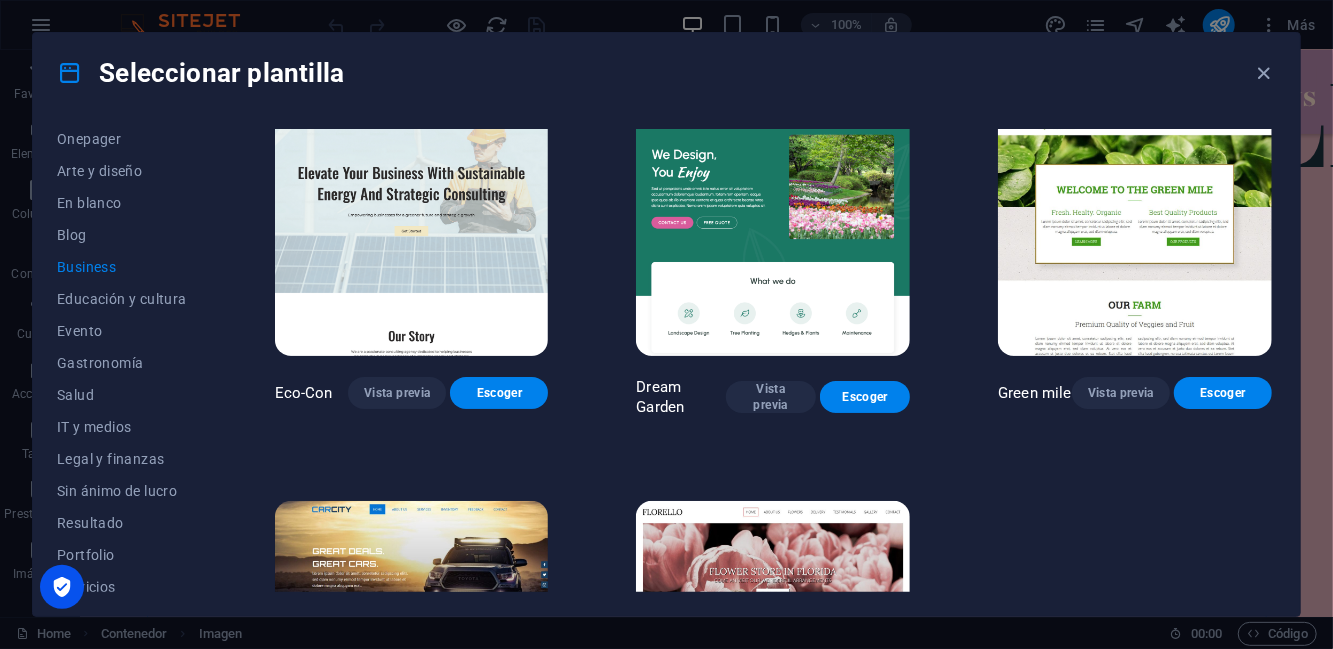 scroll, scrollTop: 0, scrollLeft: 0, axis: both 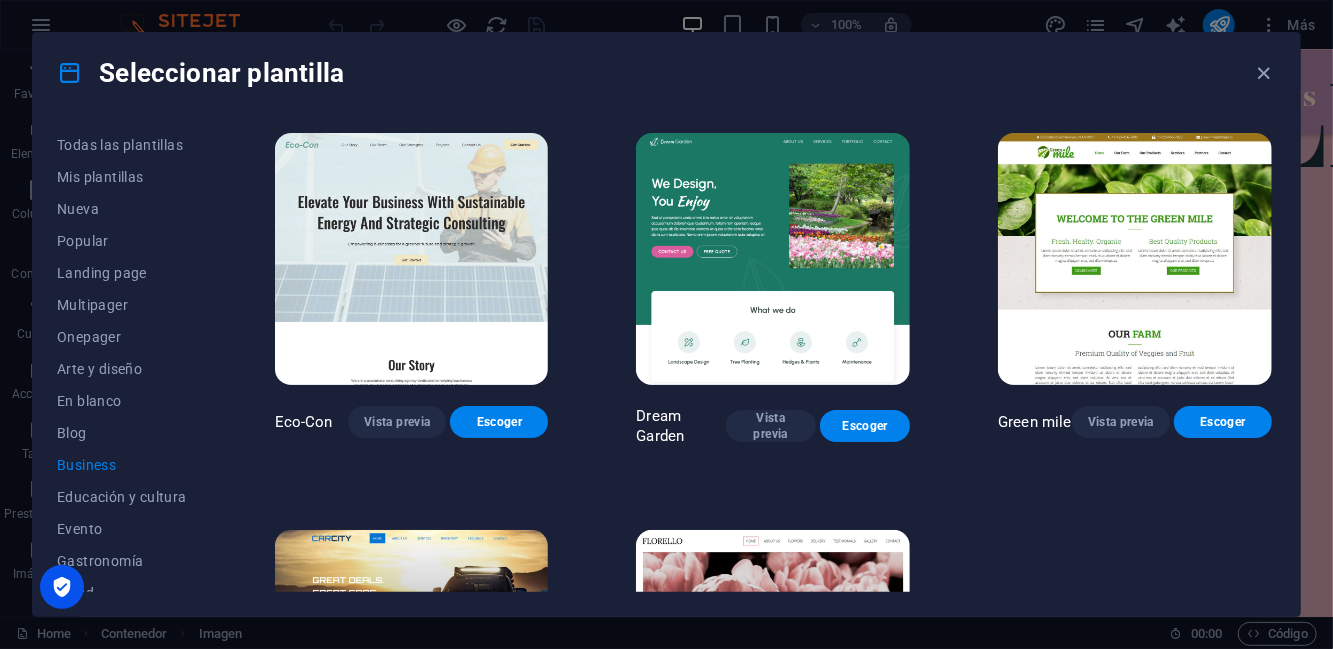 click on "Todas las plantillas" at bounding box center (122, 145) 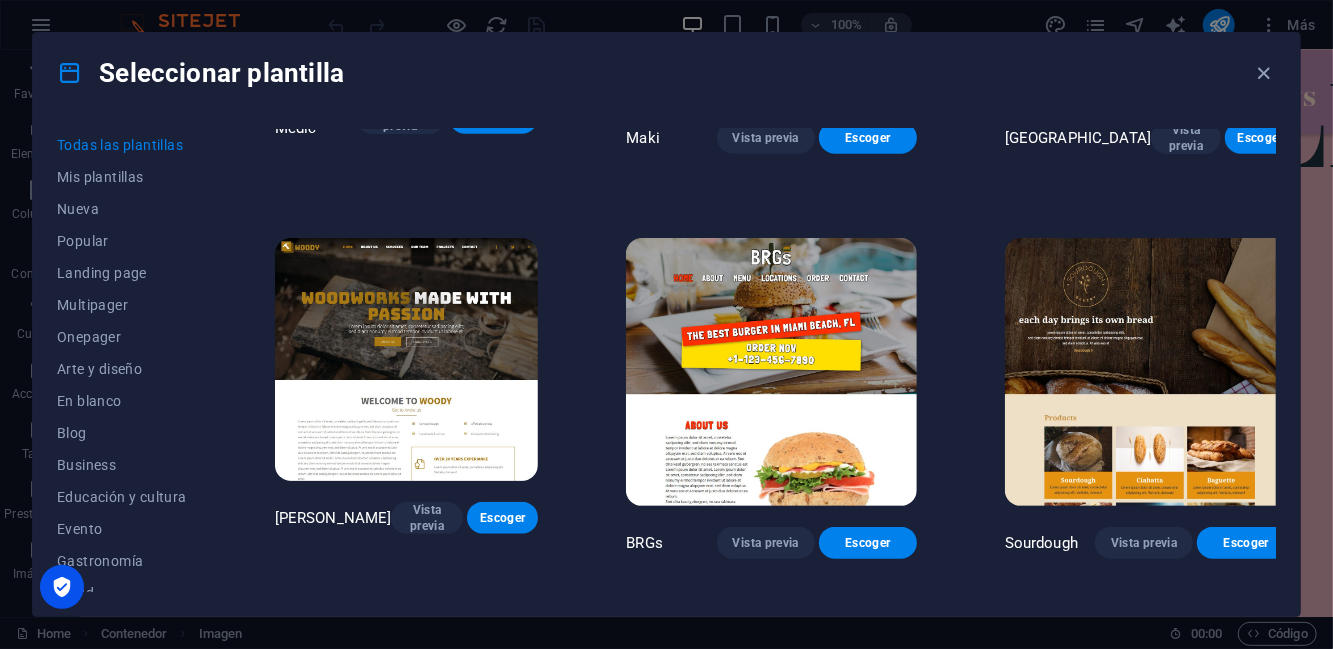 scroll, scrollTop: 8877, scrollLeft: 0, axis: vertical 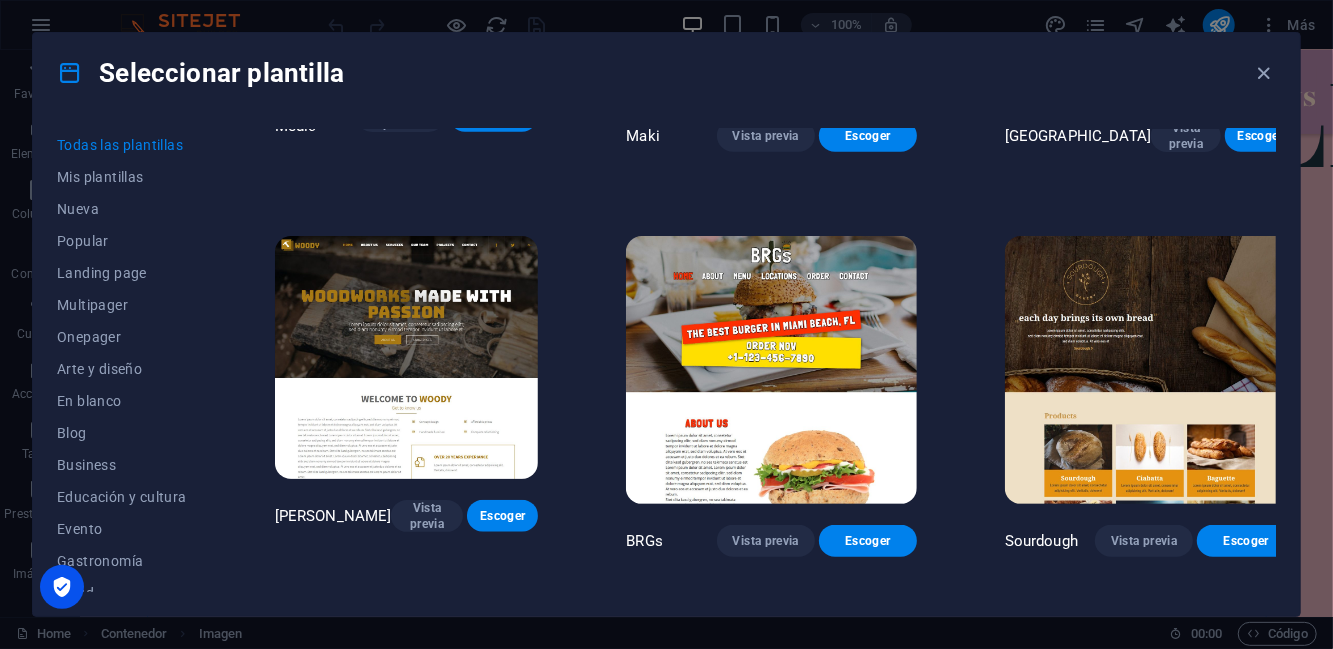 click at bounding box center (1150, 775) 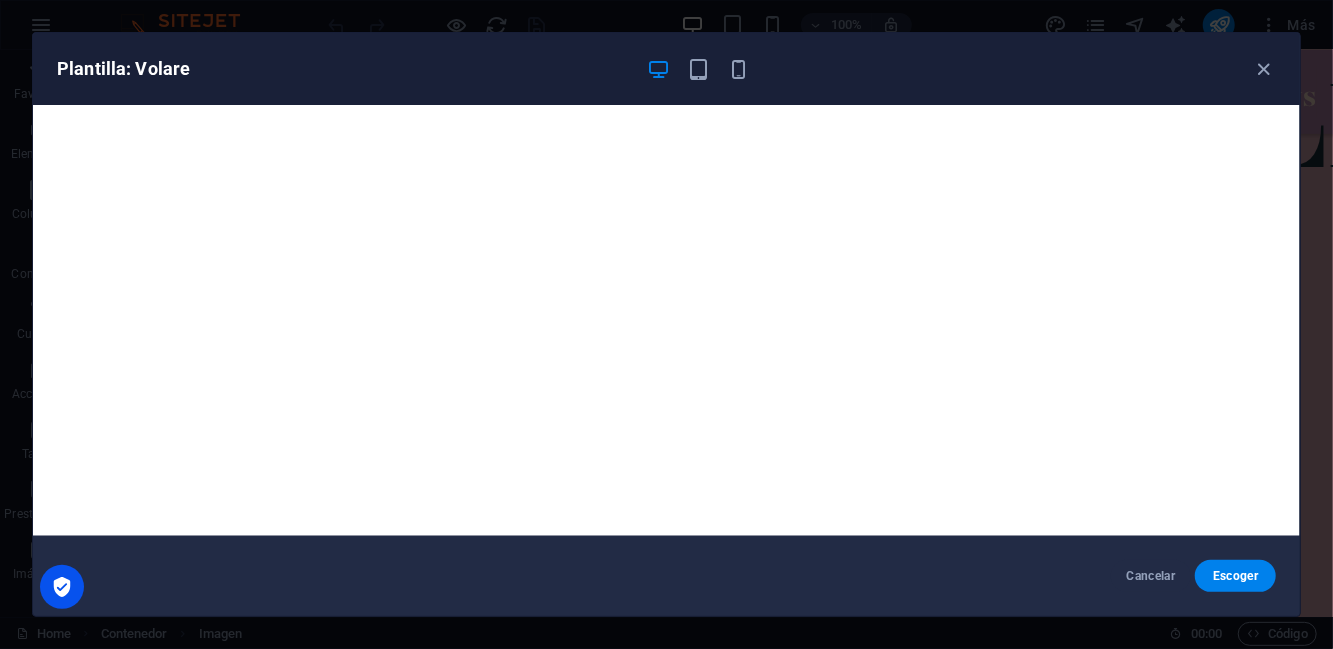click on "Cancelar" at bounding box center (1151, 576) 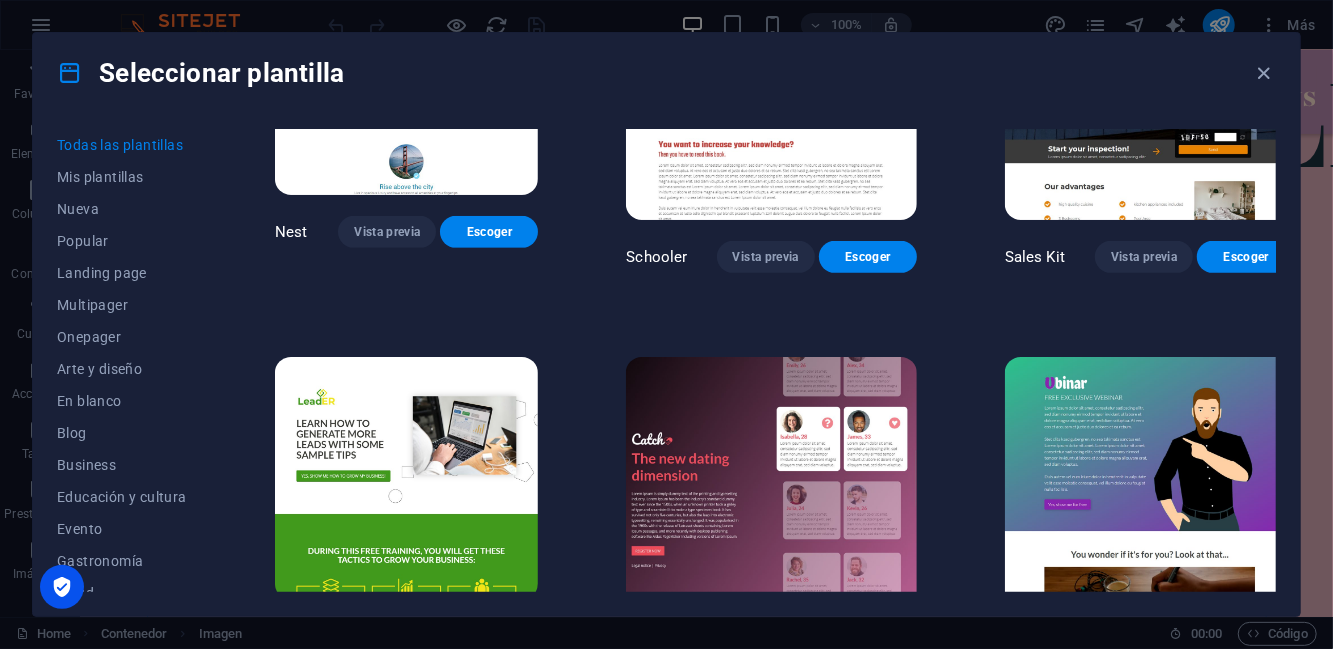 scroll, scrollTop: 20586, scrollLeft: 0, axis: vertical 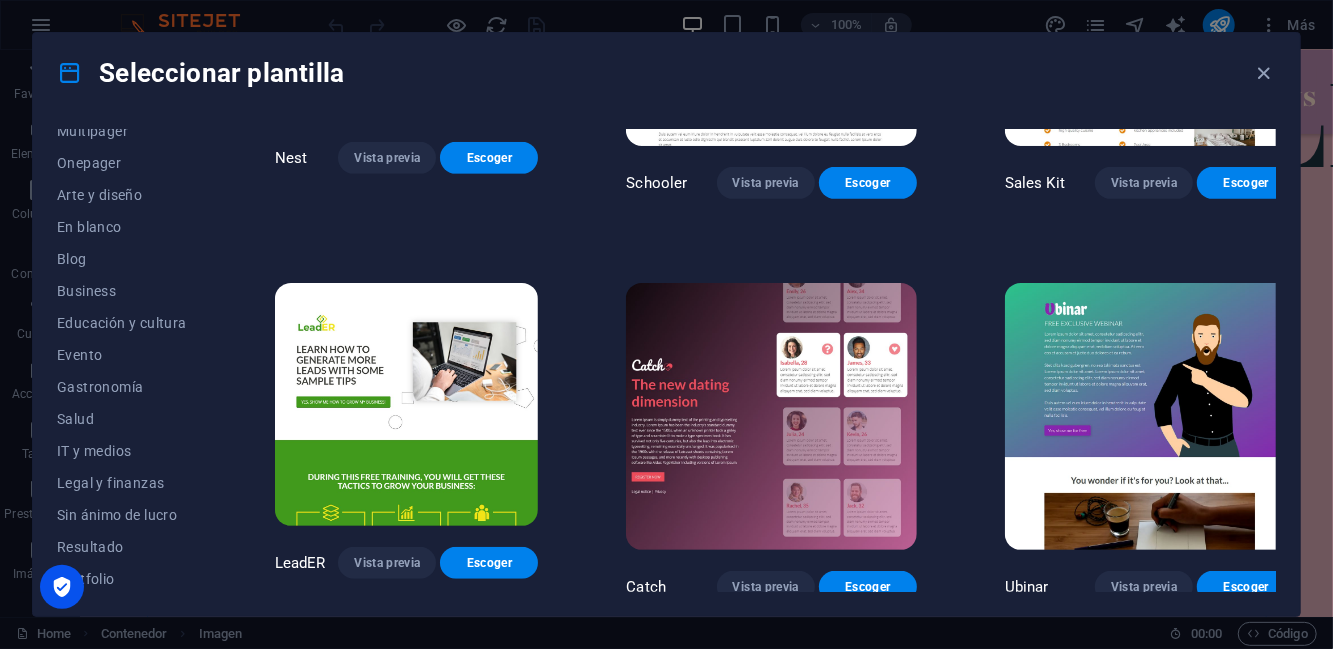 click on "Portfolio" at bounding box center [122, 579] 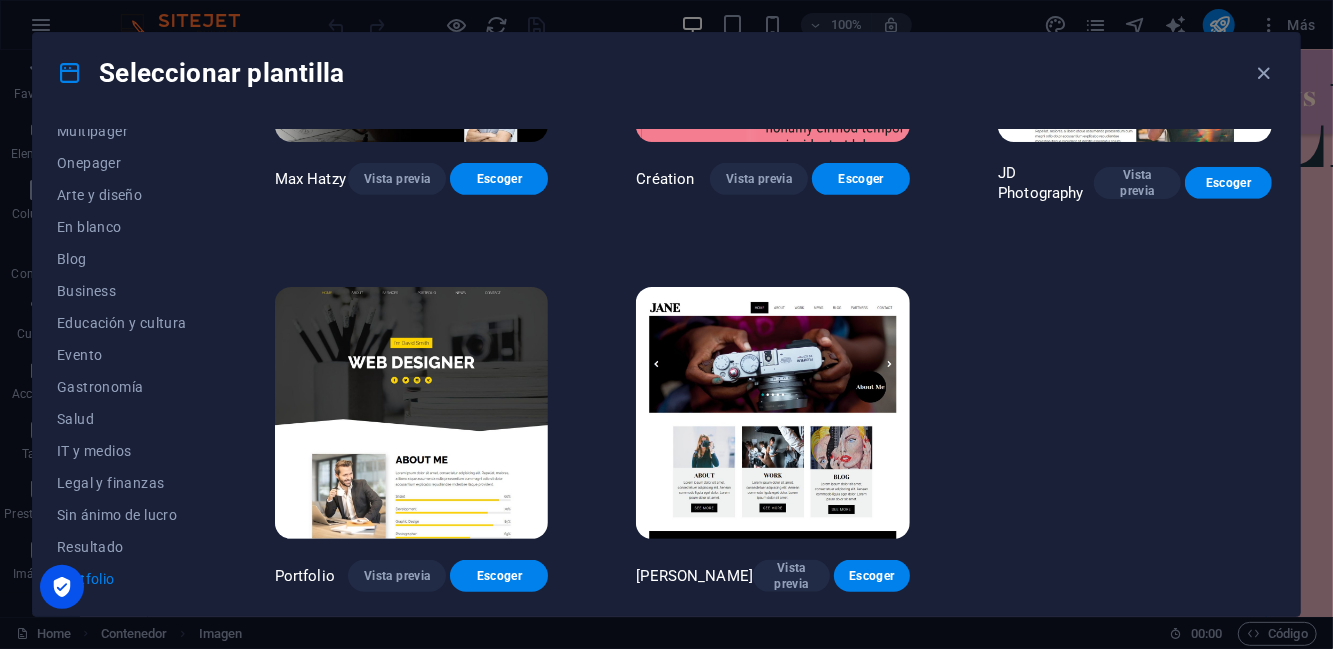 scroll, scrollTop: 633, scrollLeft: 0, axis: vertical 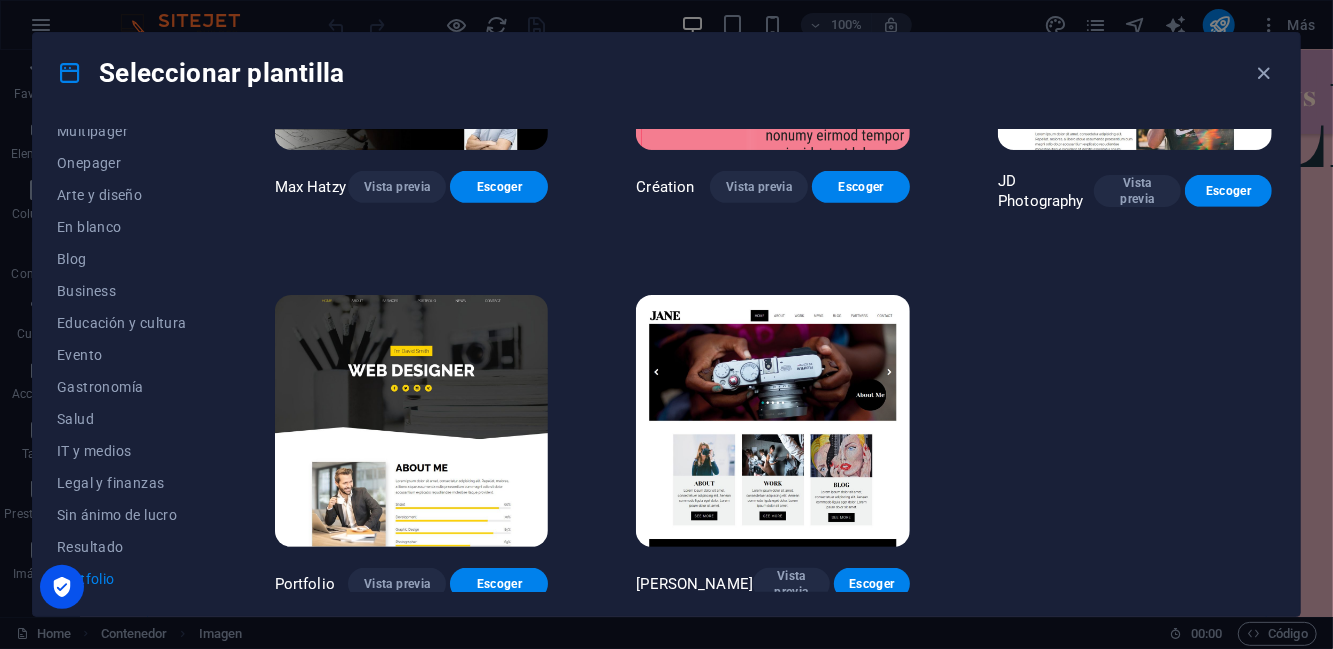 click on "Resultado" at bounding box center (122, 547) 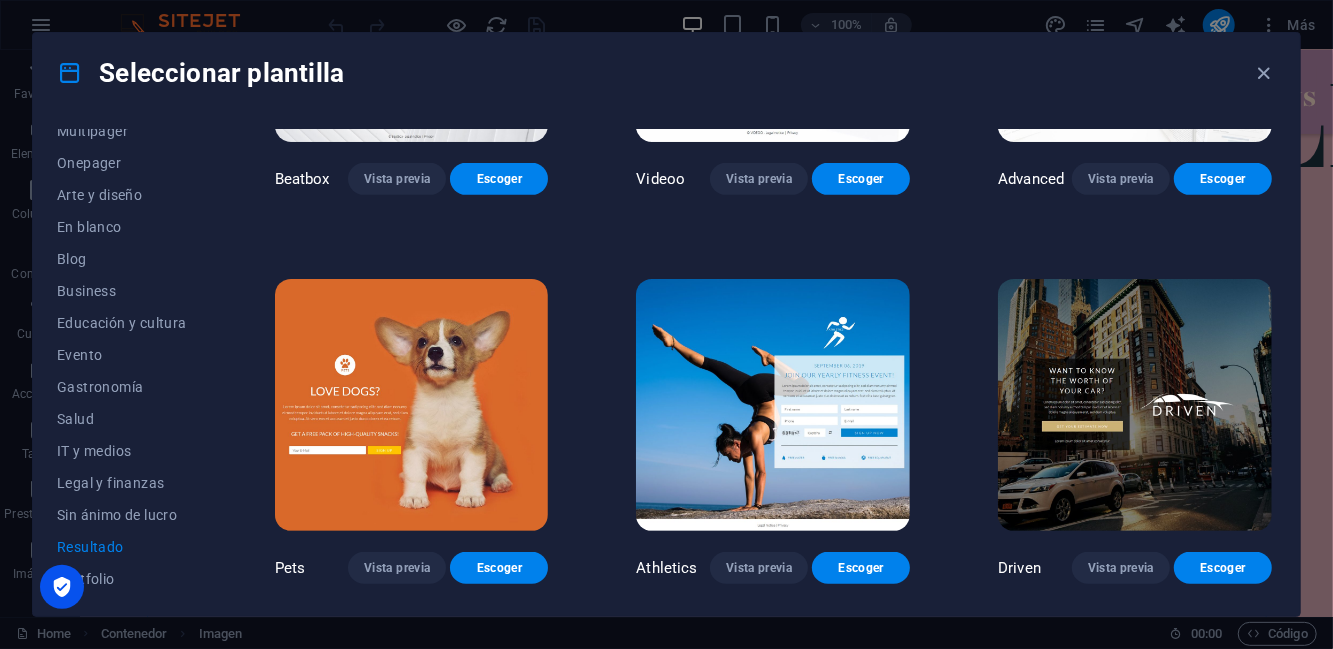 scroll, scrollTop: 1794, scrollLeft: 0, axis: vertical 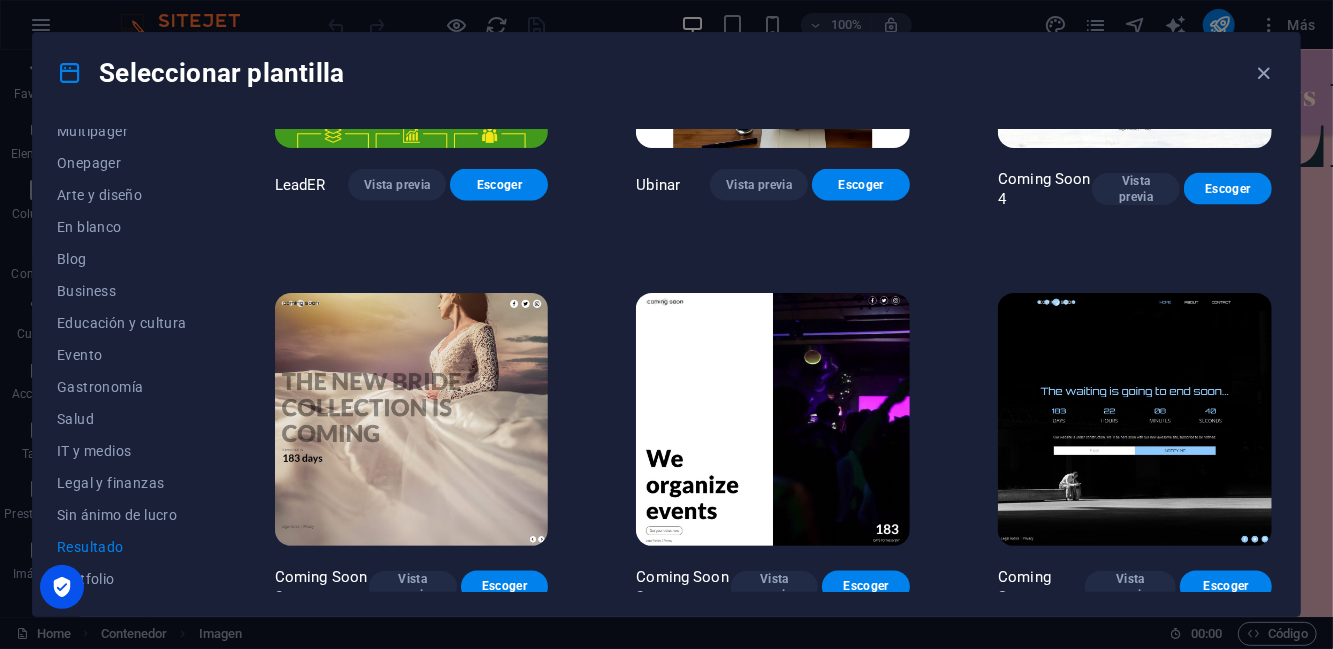 click on "Business" at bounding box center [122, 291] 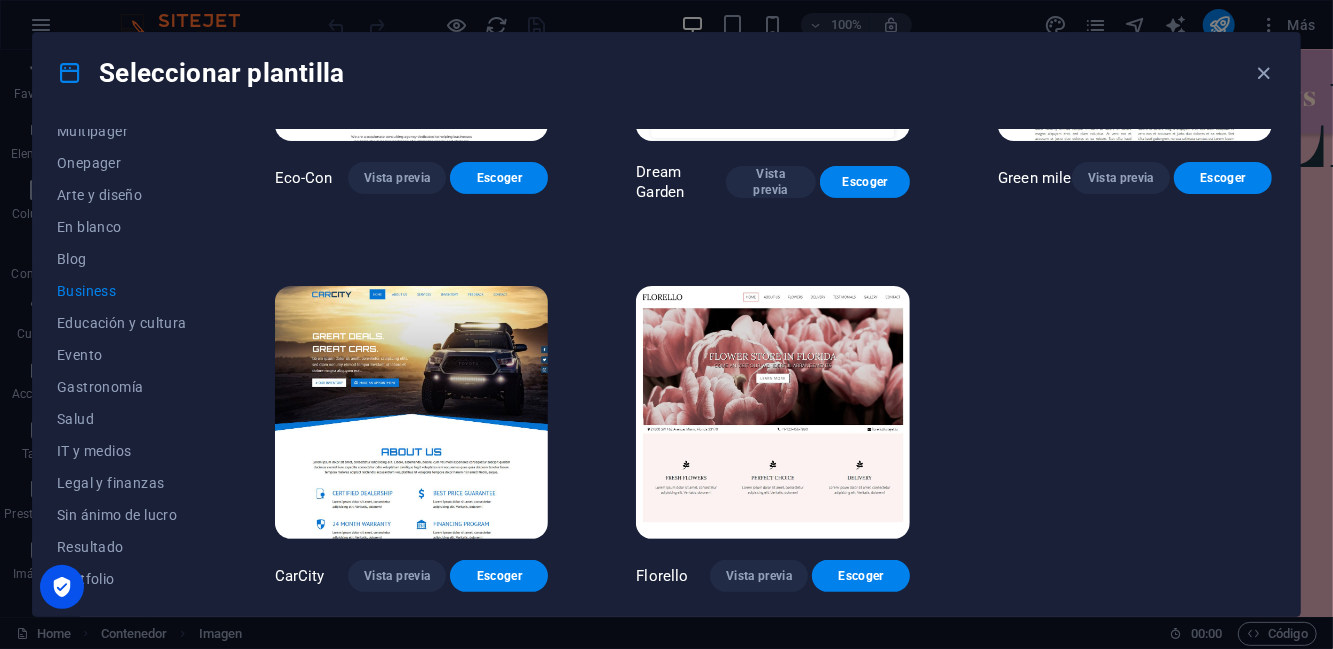 scroll, scrollTop: 0, scrollLeft: 0, axis: both 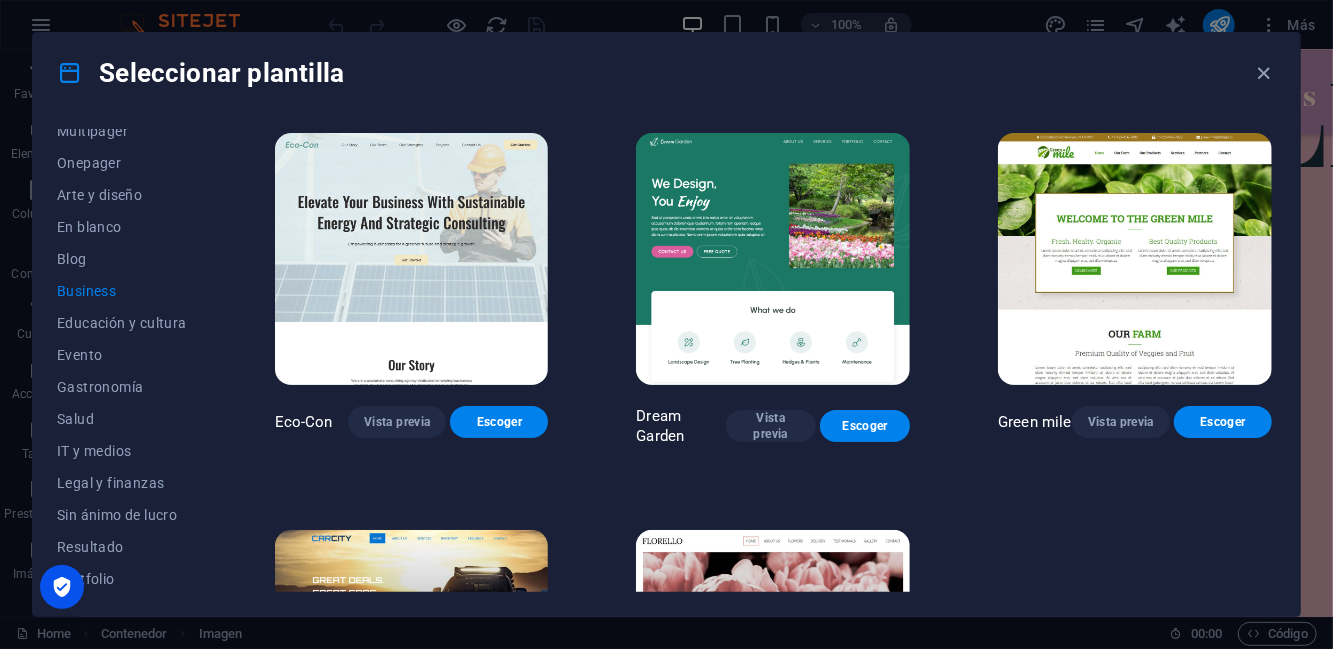 click on "Blog" at bounding box center (122, 259) 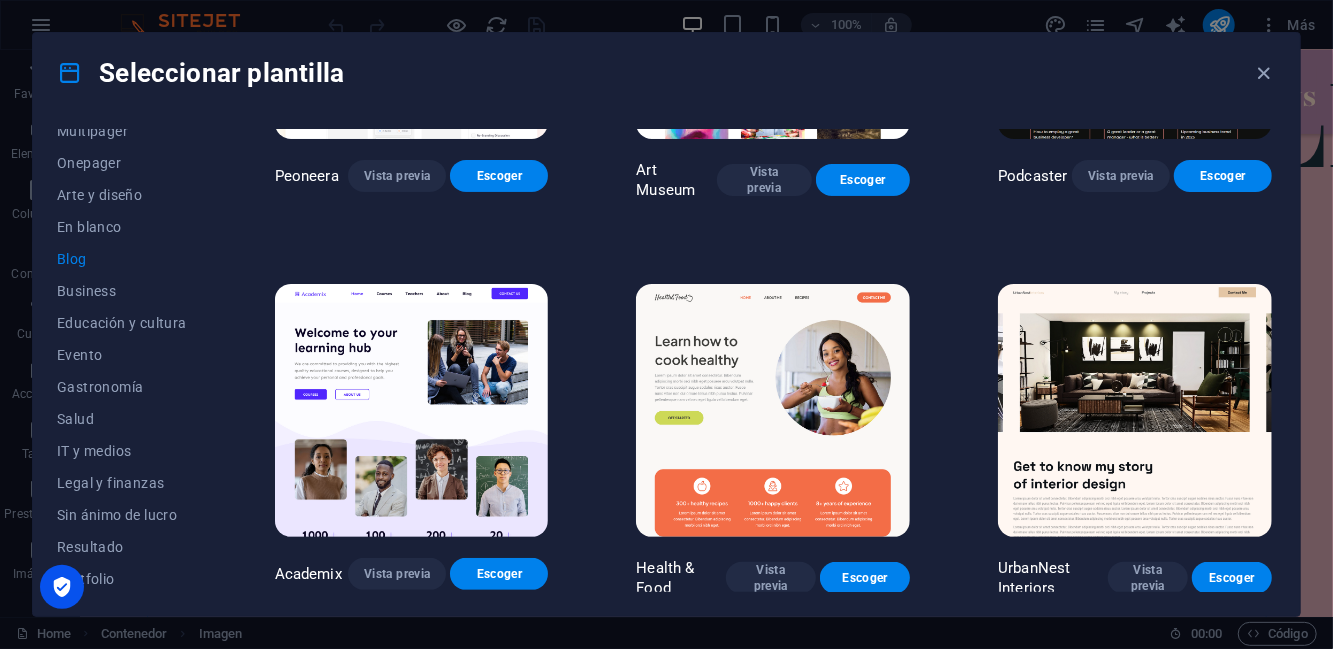 scroll, scrollTop: 258, scrollLeft: 0, axis: vertical 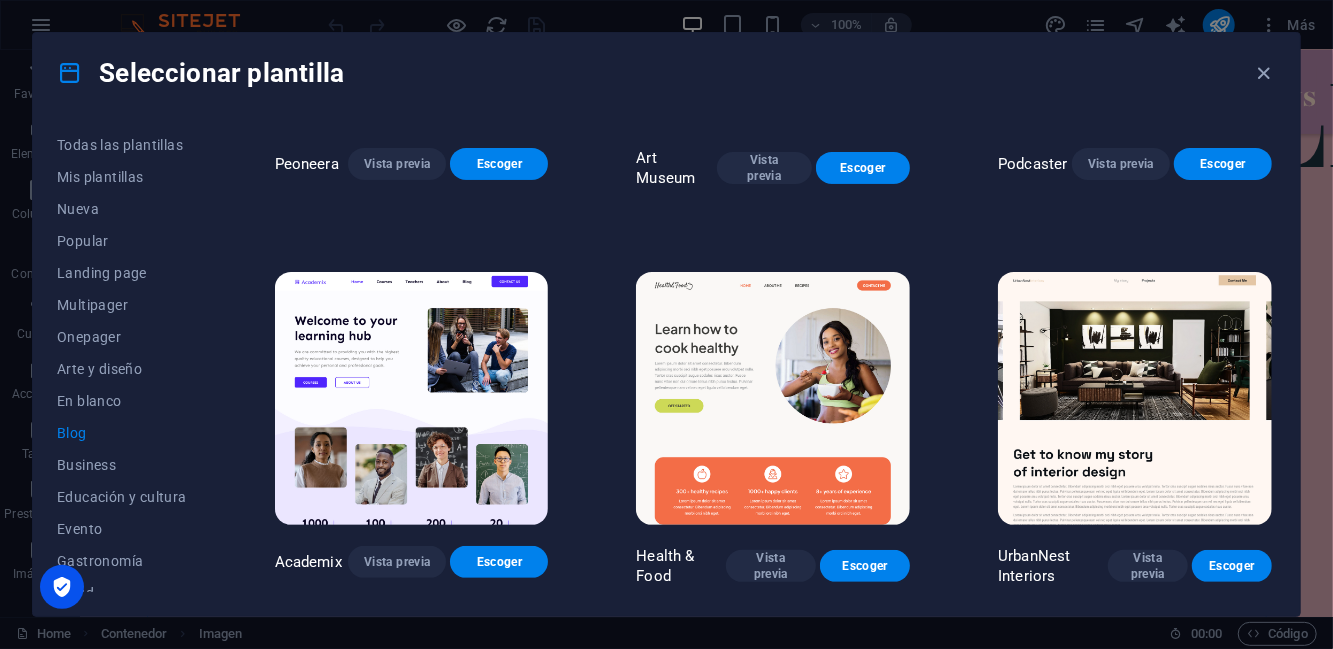 click on "Onepager" at bounding box center [122, 337] 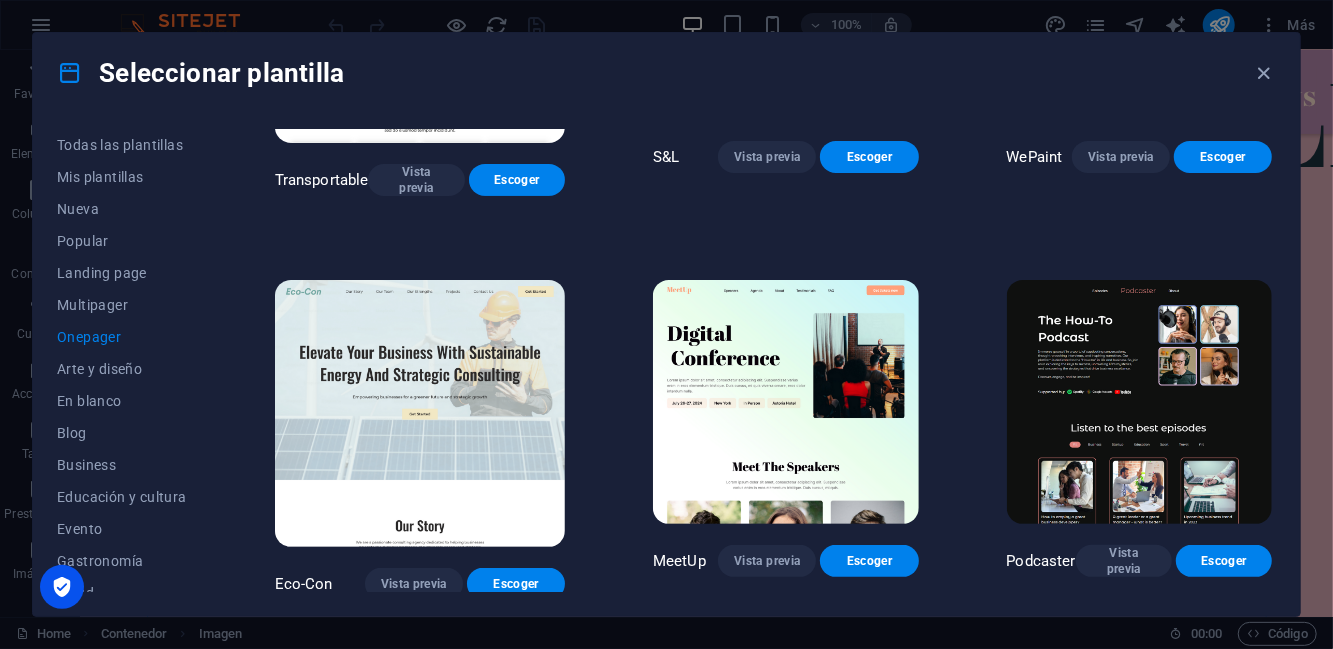 scroll, scrollTop: 645, scrollLeft: 0, axis: vertical 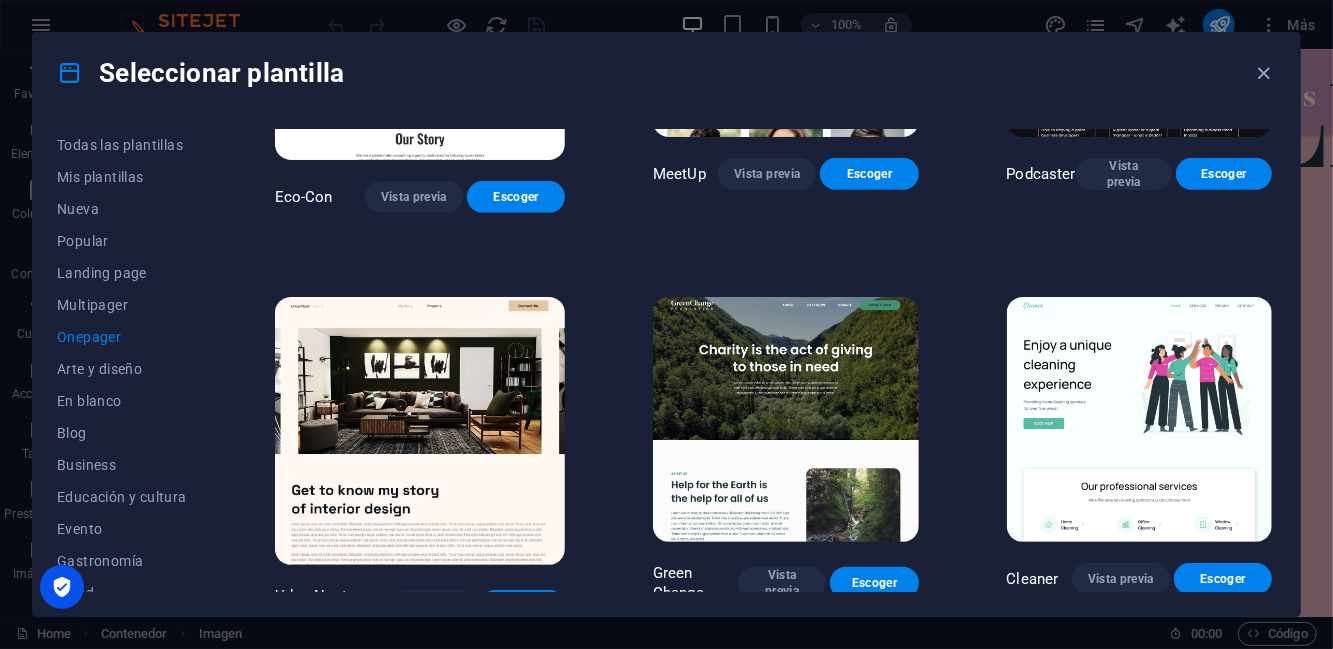 click on "Multipager" at bounding box center [122, 305] 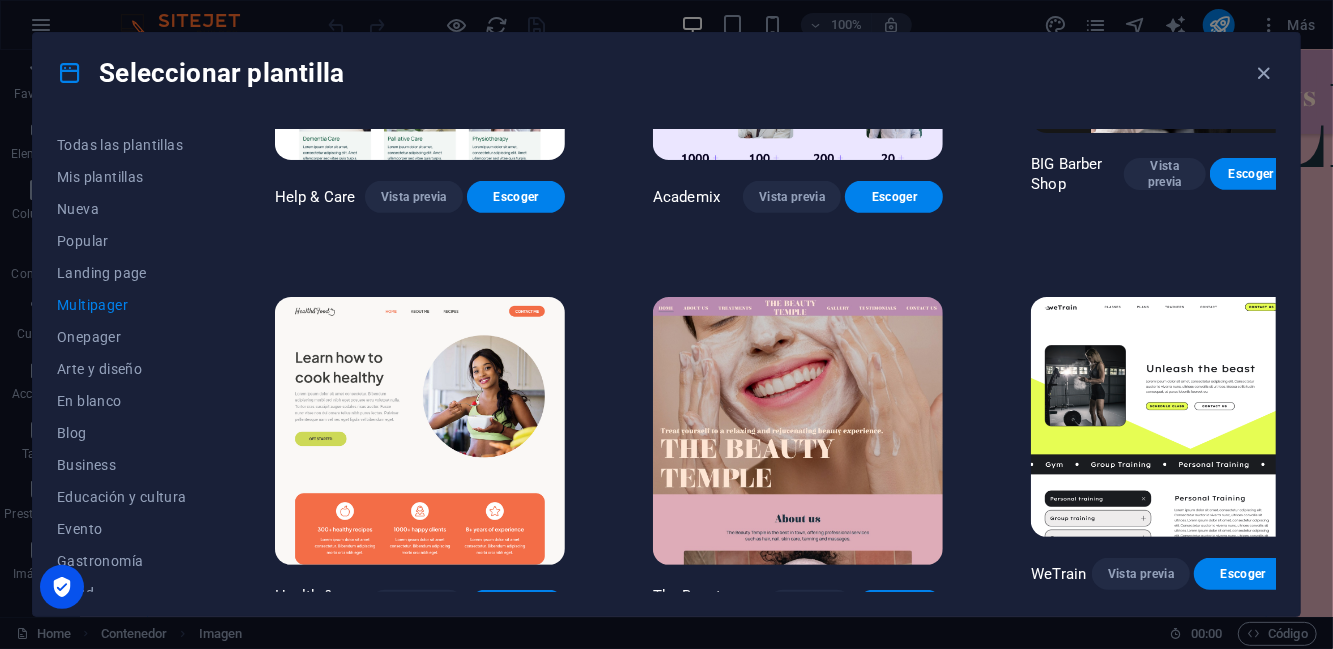 click on "Landing page" at bounding box center (122, 273) 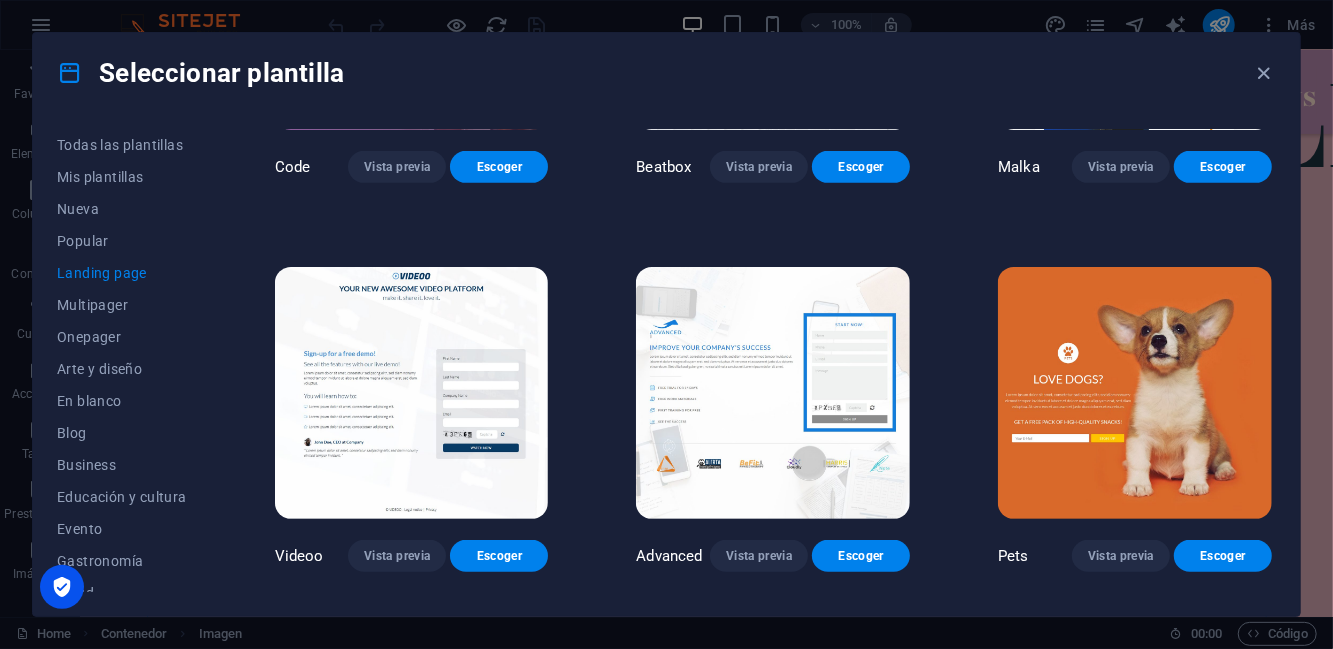 click on "Popular" at bounding box center (122, 241) 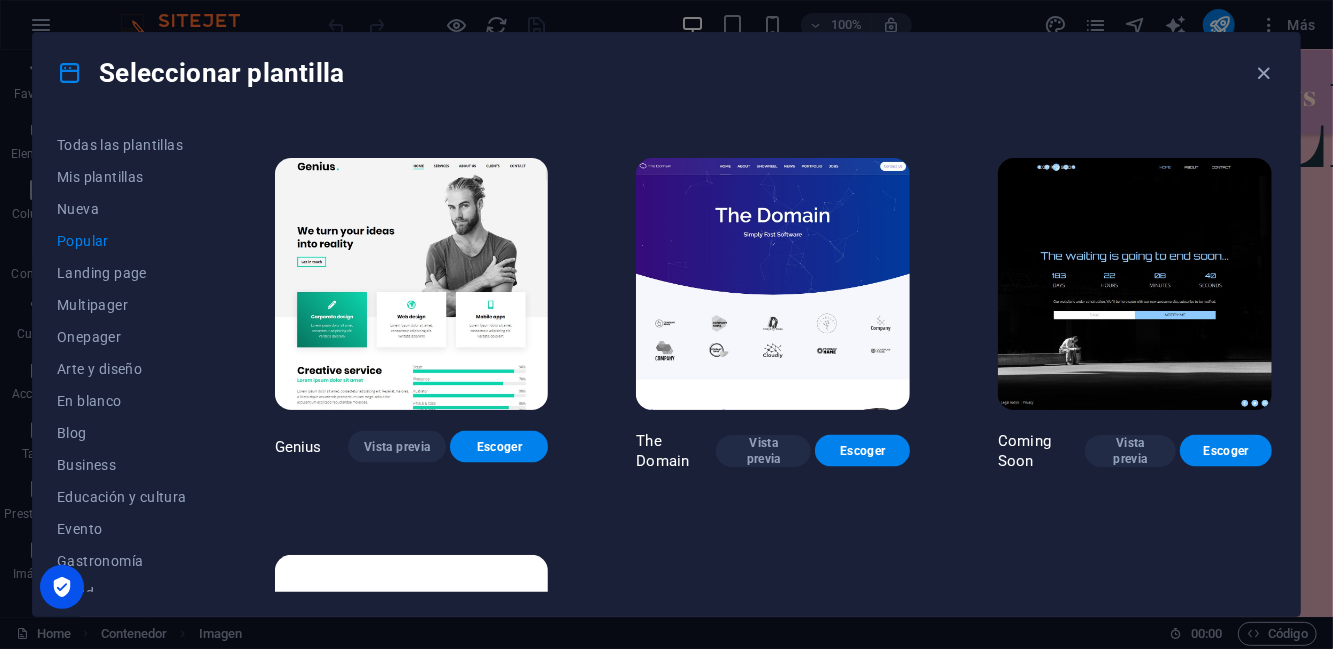 scroll, scrollTop: 1550, scrollLeft: 0, axis: vertical 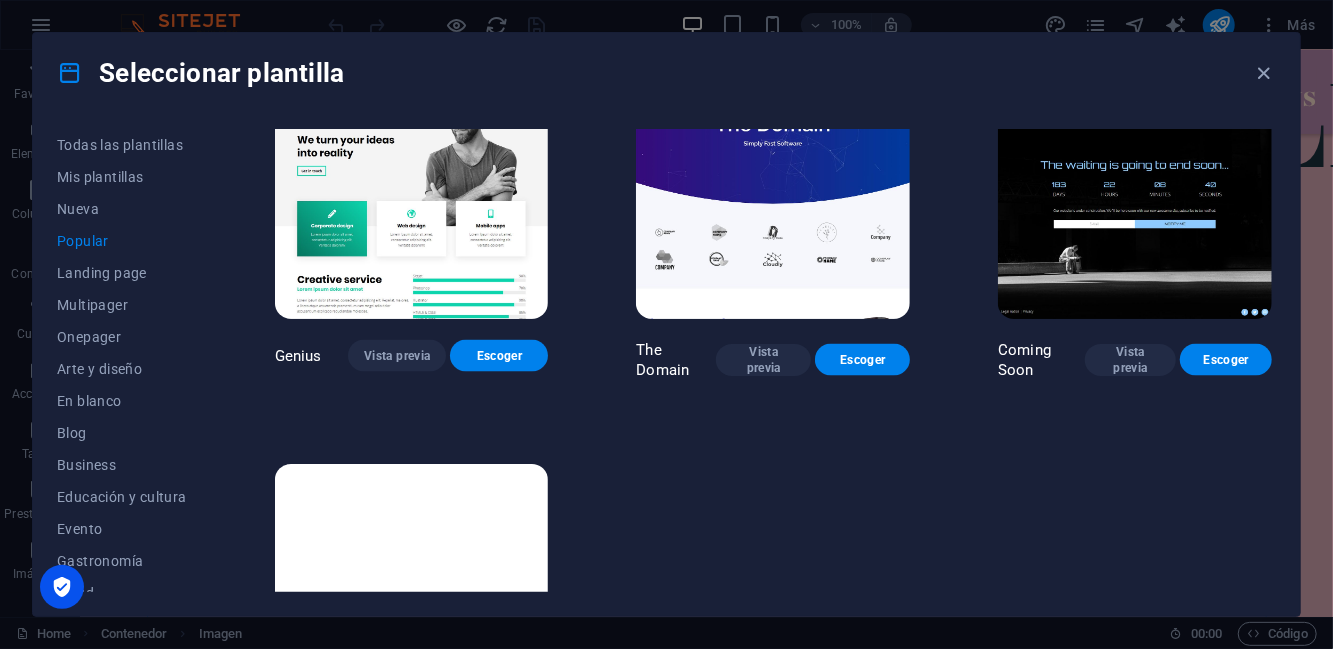 click at bounding box center [412, 590] 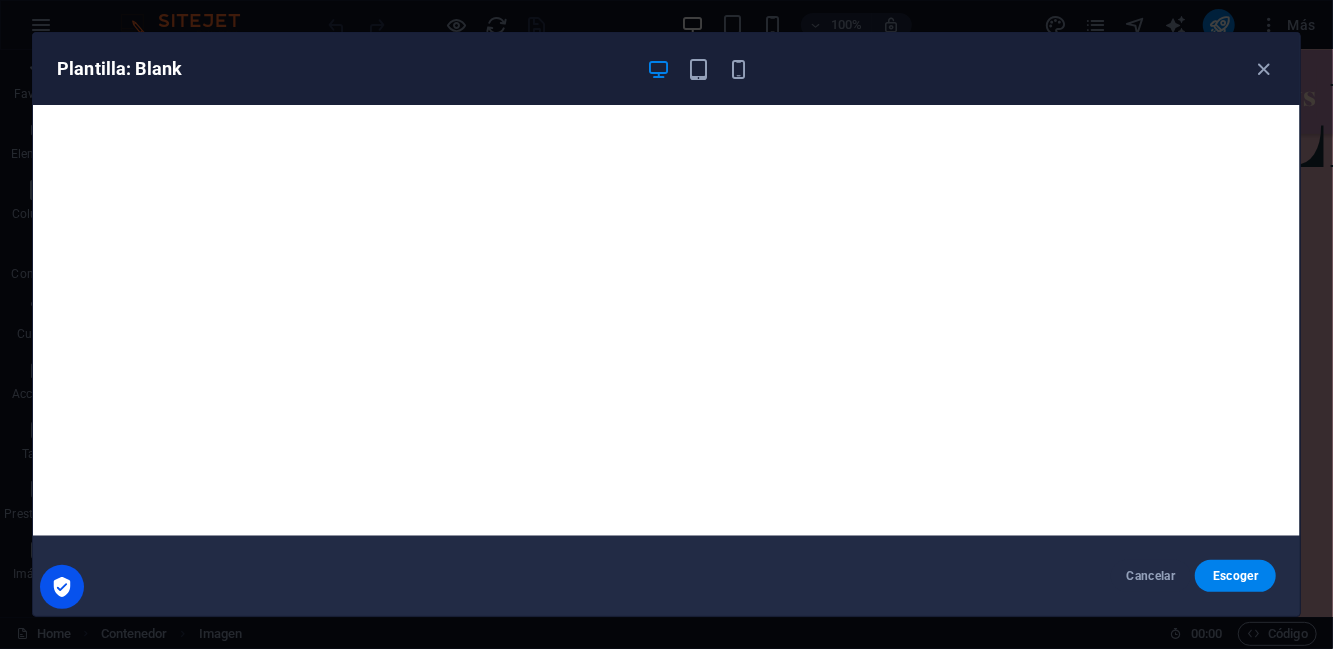 click on "Escoger" at bounding box center (1235, 576) 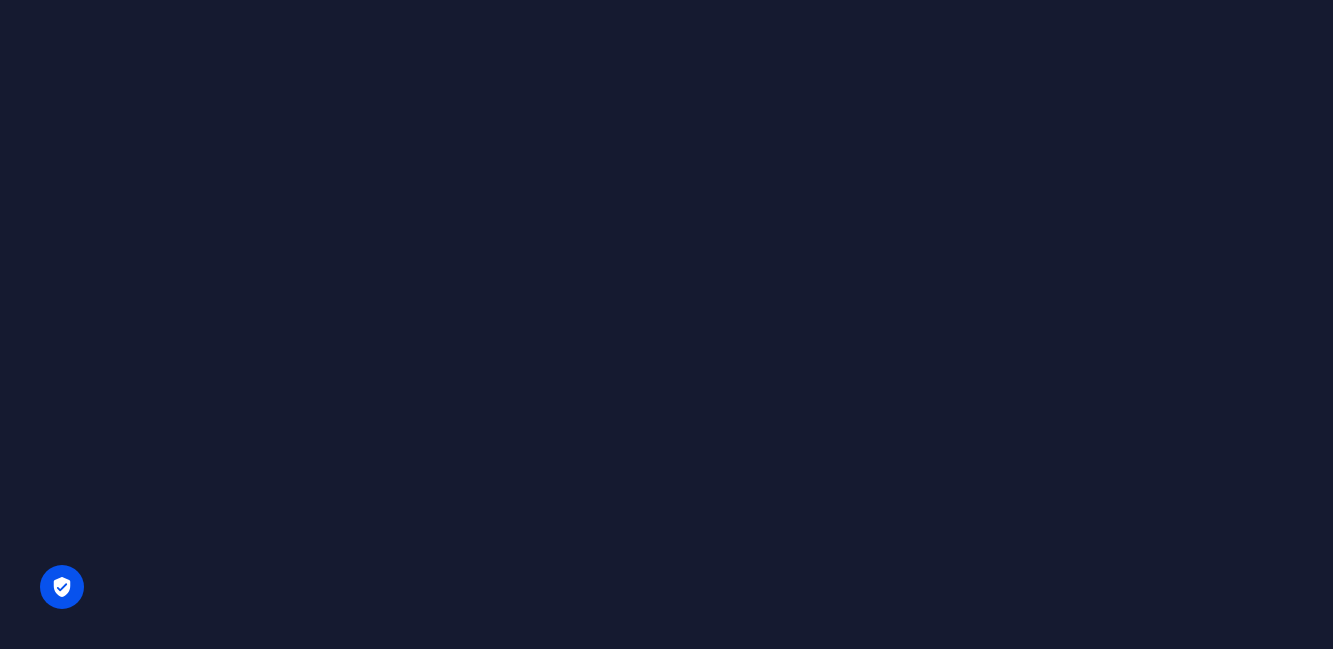 scroll, scrollTop: 0, scrollLeft: 0, axis: both 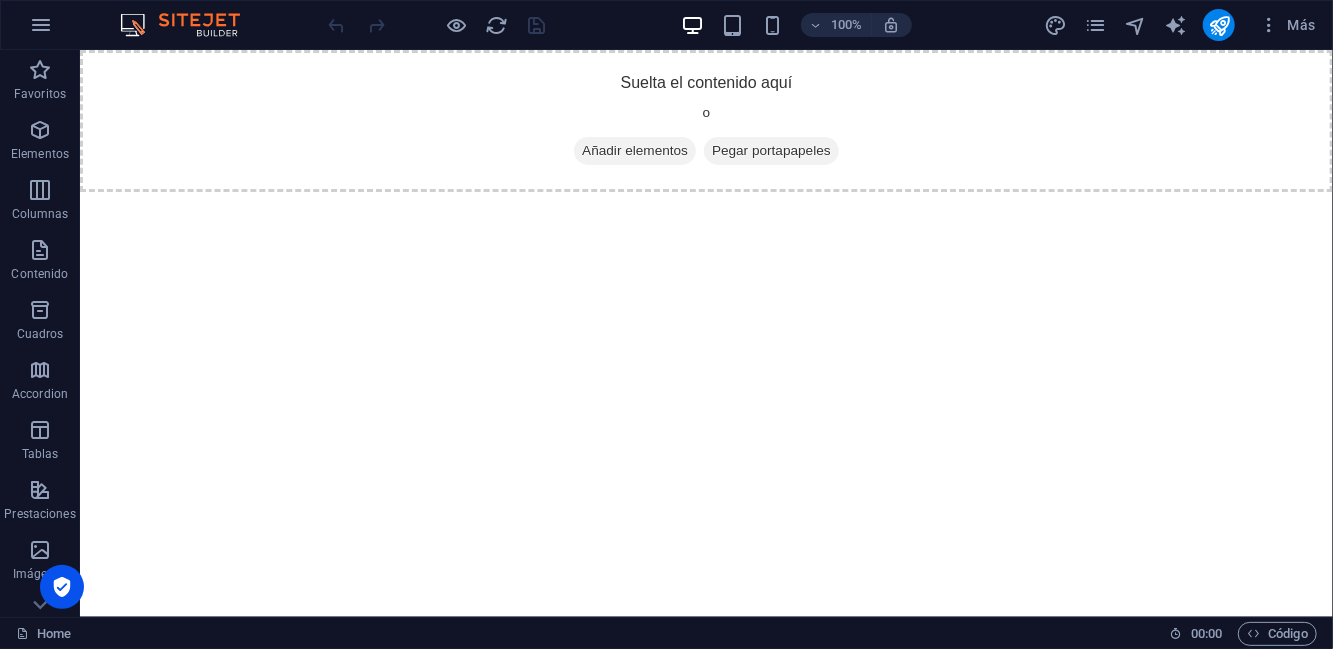 click on "Añadir elementos" at bounding box center [634, 150] 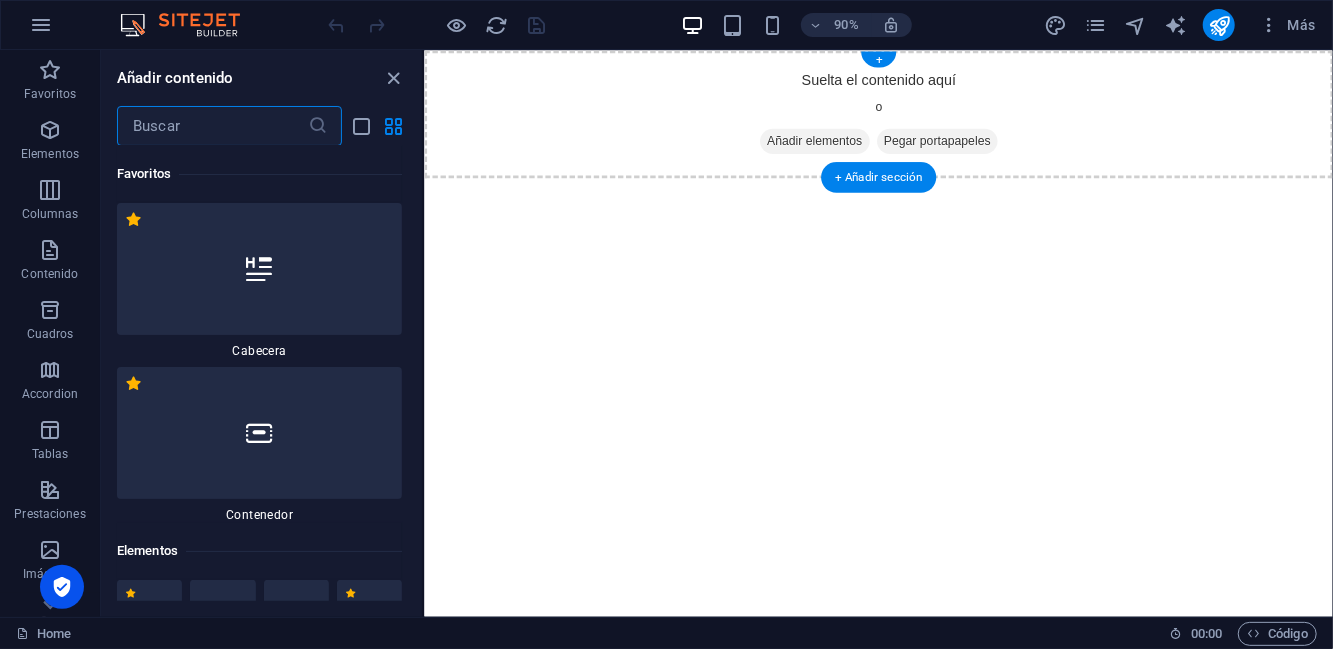 click on "Añadir contenido ​ Favoritos 1 Star Cabecera 1 Star Contenedor Elementos 1 Star Cabecera 1 Star Texto 1 Star Imagen 1 Star Contenedor 1 Star Separador 1 Star Separador 1 Star HTML 1 Star Icono 1 Star Botón 1 Star Logo 1 Star SVG 1 Star Control deslizante de imágenes 1 Star Control deslizante 1 Star Galería 1 Star Menú 1 Star Mapa 1 Star Facebook 1 Star Video 1 Star YouTube 1 Star Vimeo 1 Star Documento 1 Star Audio 1 Star Iframe 1 Star Privacidad 1 Star Idiomas Columnas 1 Star Contenedor 1 Star 2 columnas 1 Star 3 columnas 1 Star 4 columnas 1 Star 5 columnas 1 Star 6 columnas 1 Star 40-60 1 Star 20-80 1 Star 80-20 1 Star 30-70 1 Star 70-30 1 Star Columnas desiguales 1 Star 25-25-50 1 Star 25-50-25 1 Star 50-25-25 1 Star 20-60-20 1 Star [PHONE_NUMBER] 1 Star [PHONE_NUMBER] 1 Star Cuadrícula 2-1 1 Star Cuadrícula 1-2 1 Star Cuadrícula 3-1 1 Star Cuadrícula 1-3 1 Star Grid 4-1 1 Star Cuadrícula 1-4 1 Star Cuadrícula 1-2-1 1 Star Cuadrícula 1-1-2 1 Star Cuadrícula 2h-2v 1 Star Cuadrícula 2v-2h 1 Star" at bounding box center [261, 333] 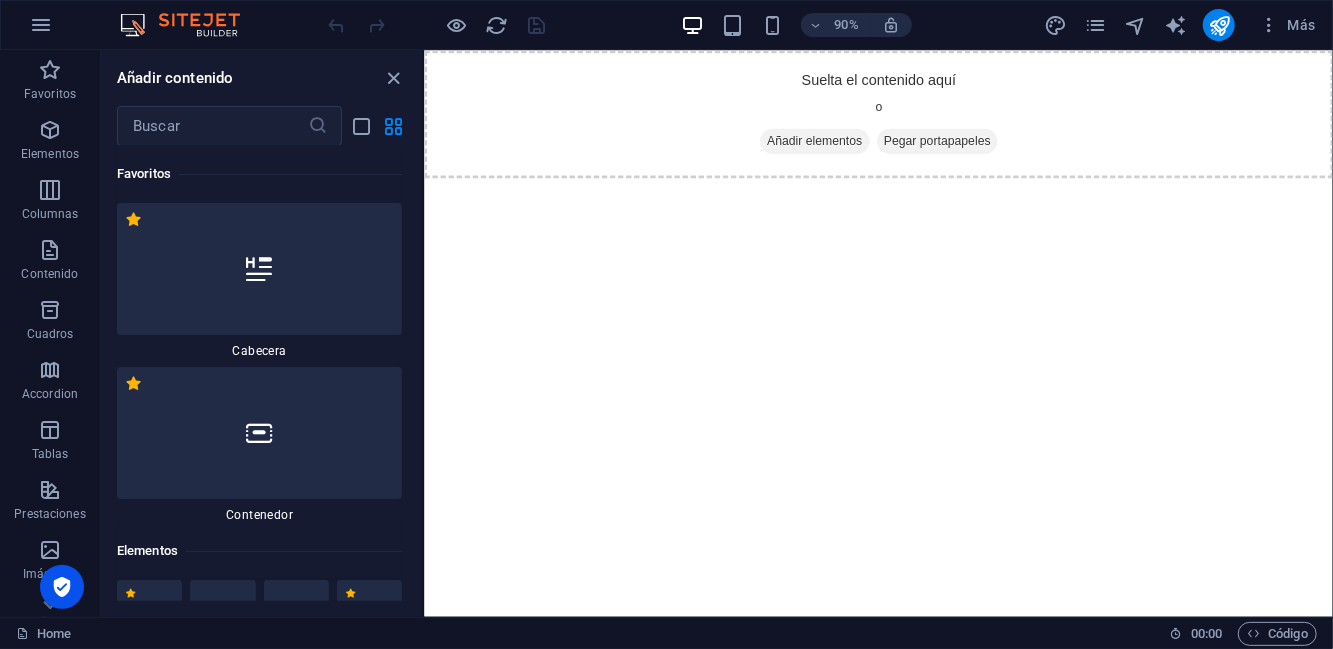 click on "Cuadros" at bounding box center [50, 320] 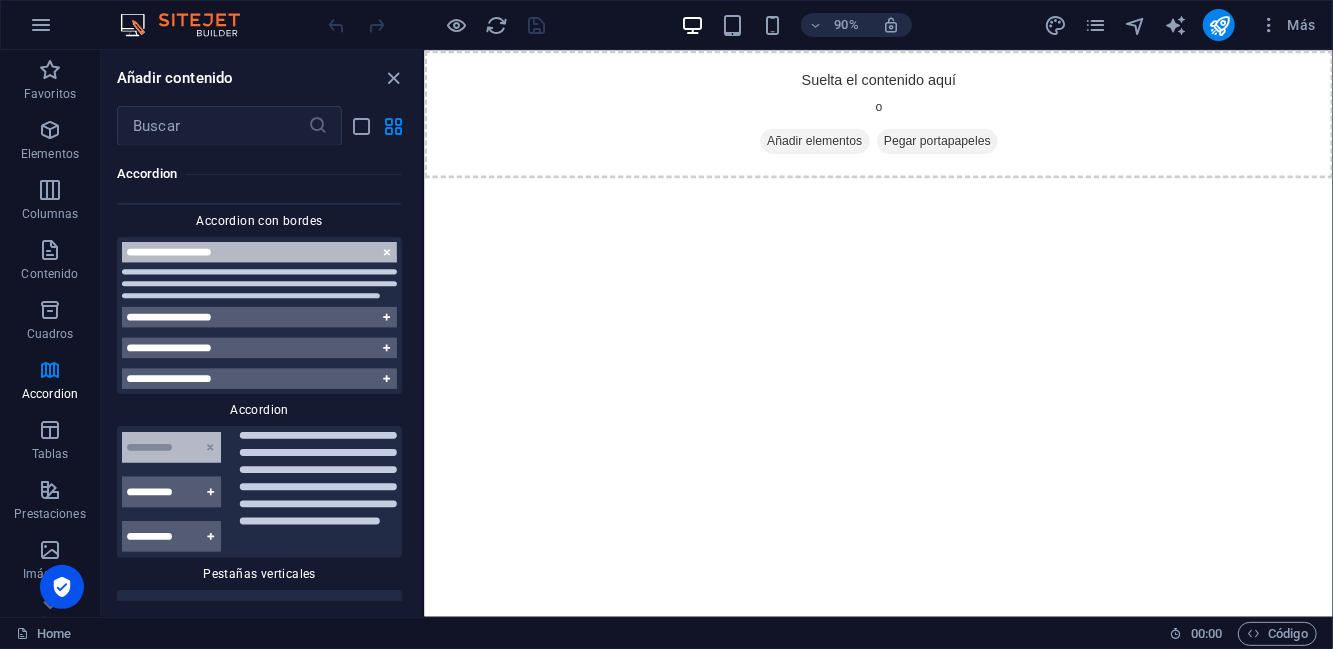 scroll, scrollTop: 12357, scrollLeft: 0, axis: vertical 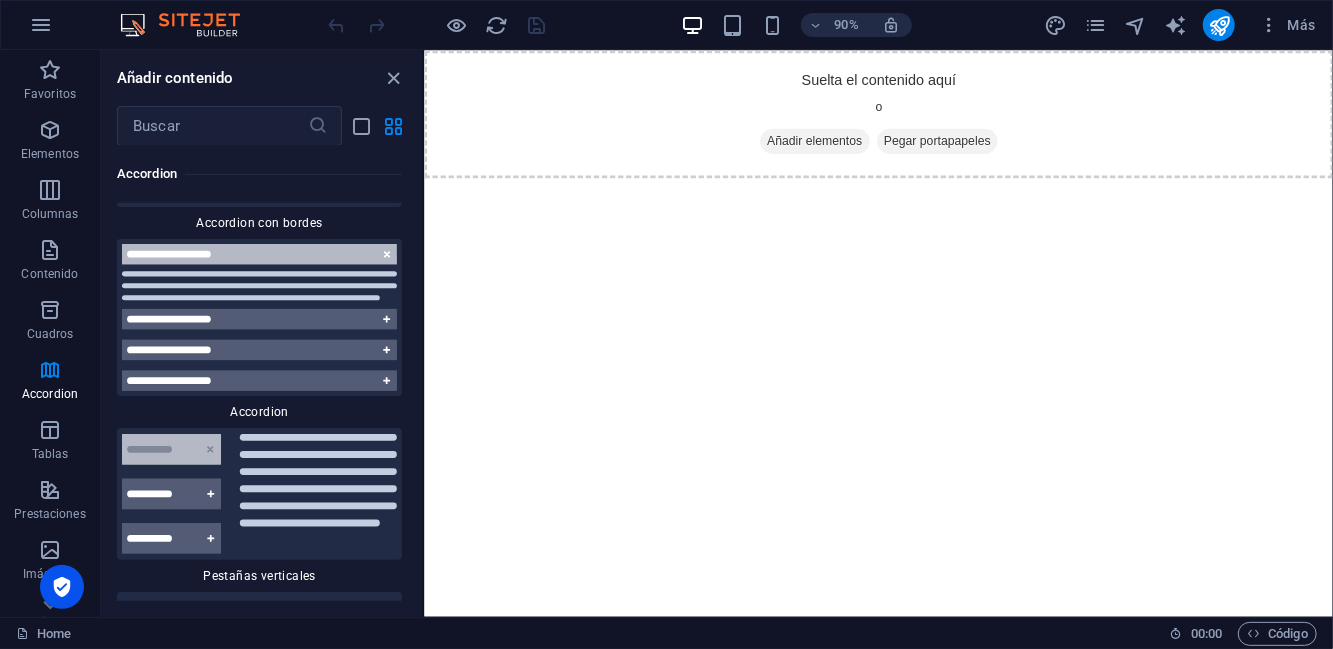 click at bounding box center (259, 317) 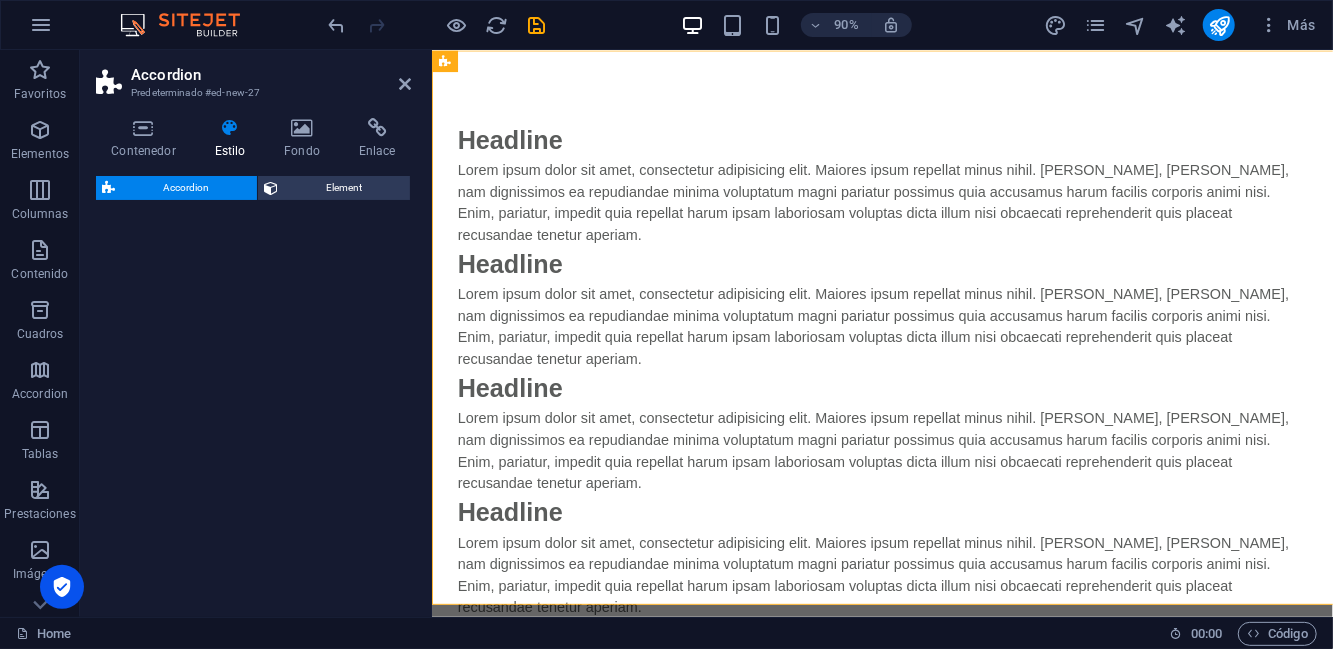 select on "rem" 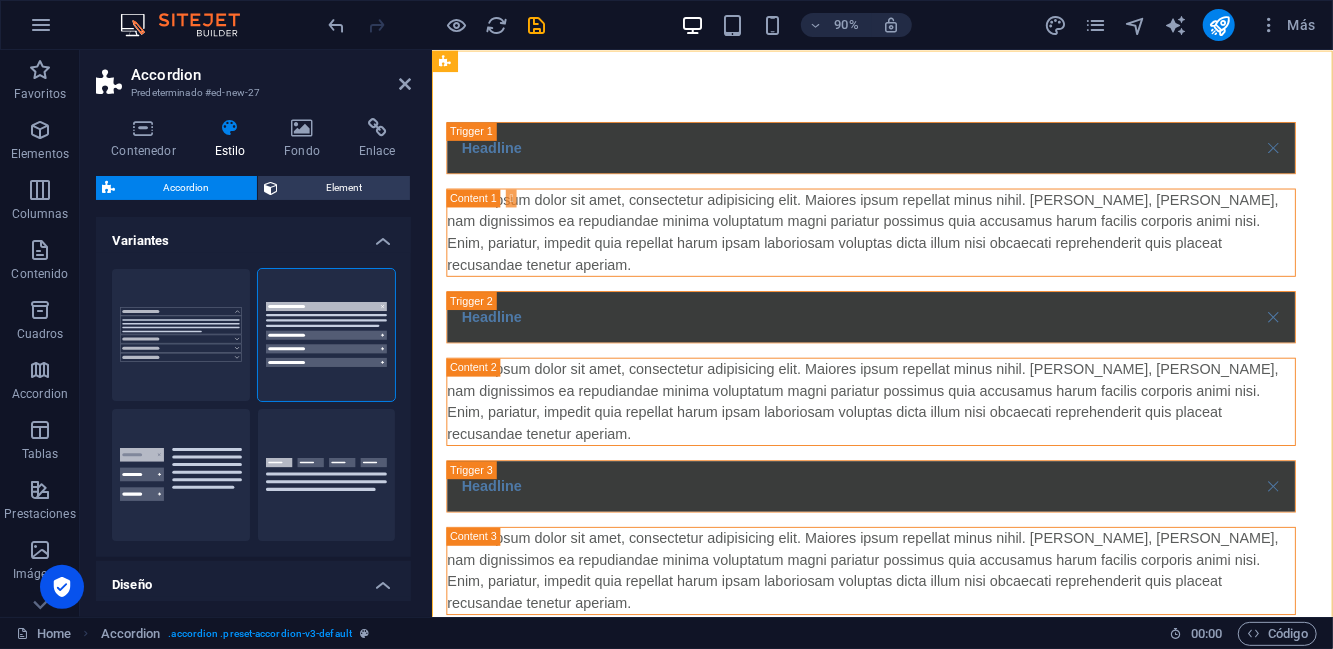 click at bounding box center (337, 25) 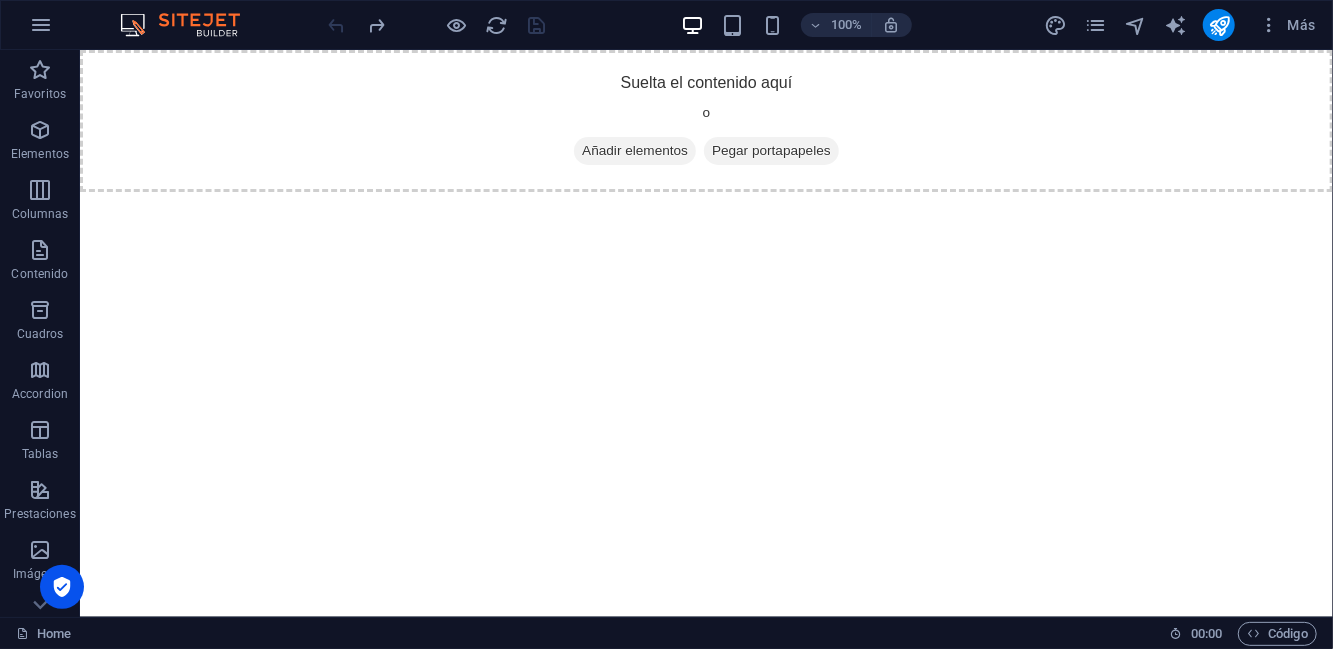click on "Tablas" at bounding box center (40, 442) 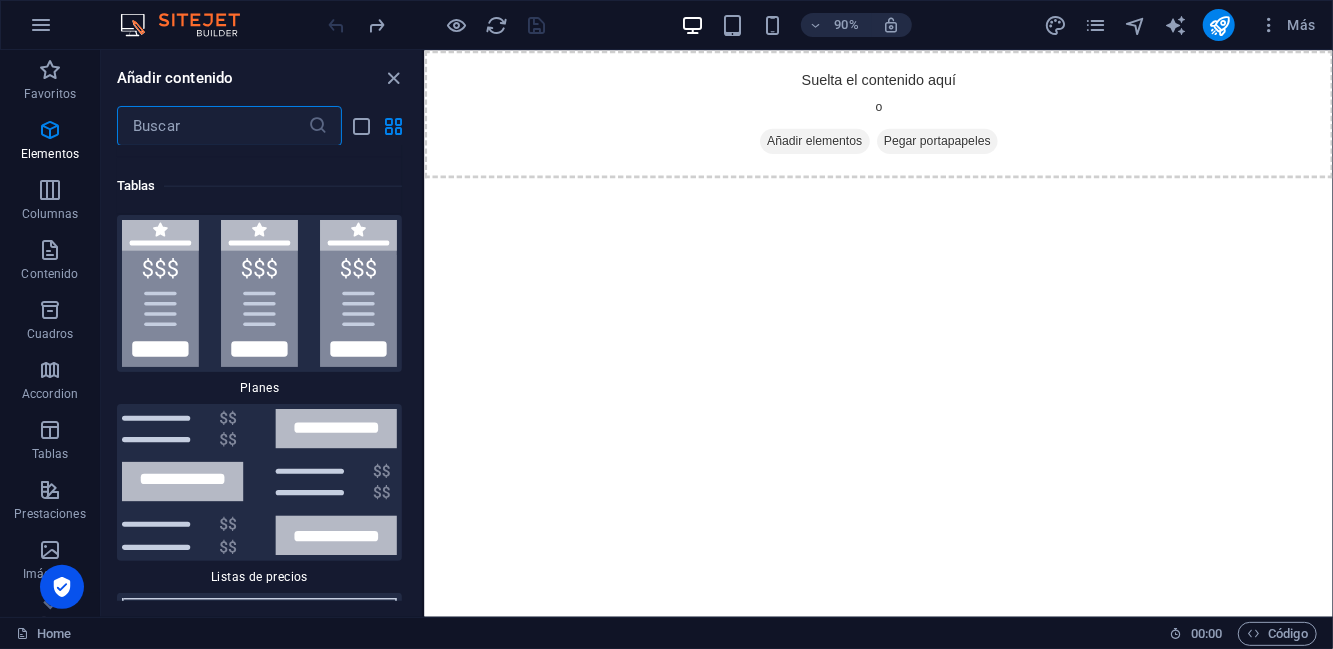 scroll, scrollTop: 13358, scrollLeft: 0, axis: vertical 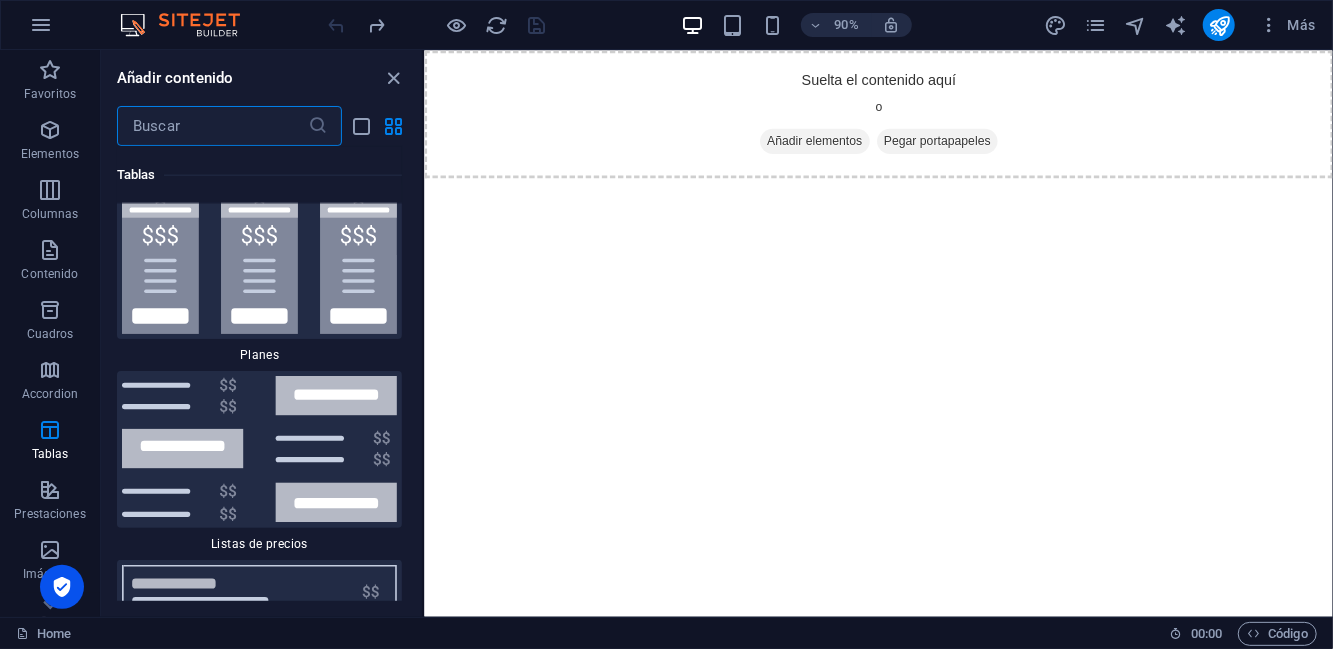 click on "Skip to main content
Suelta el contenido aquí o  Añadir elementos  Pegar portapapeles" at bounding box center (928, 121) 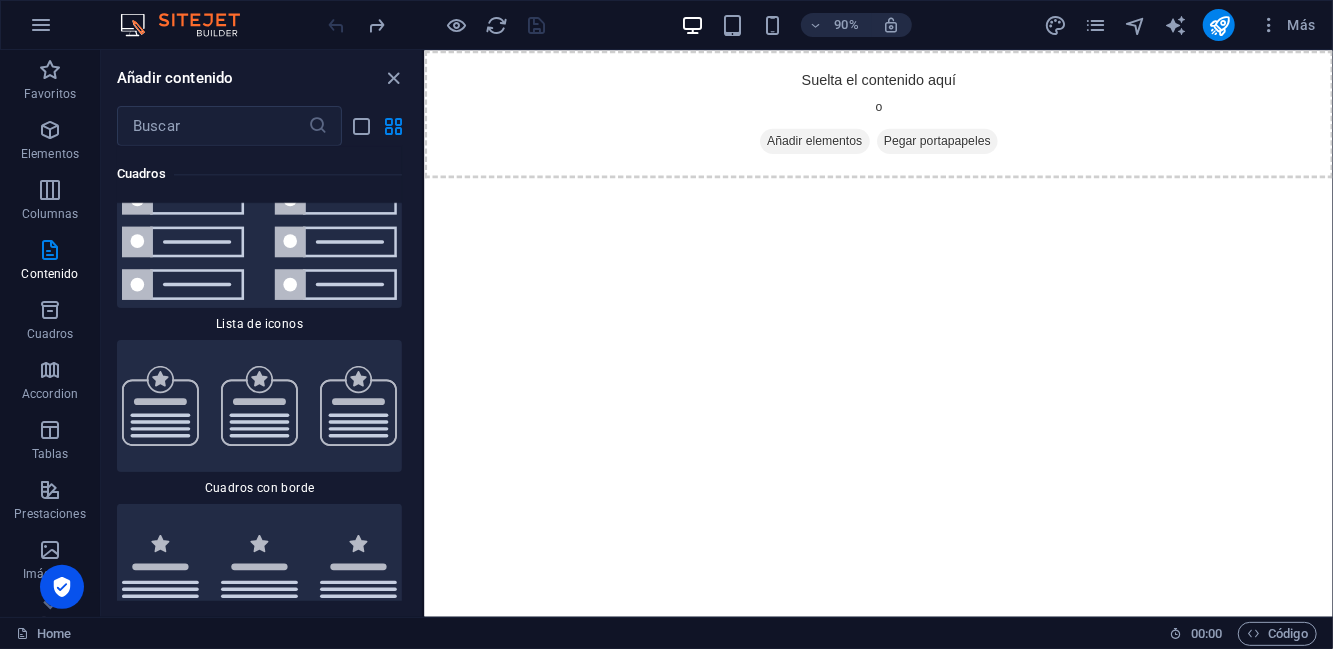 scroll, scrollTop: 10600, scrollLeft: 0, axis: vertical 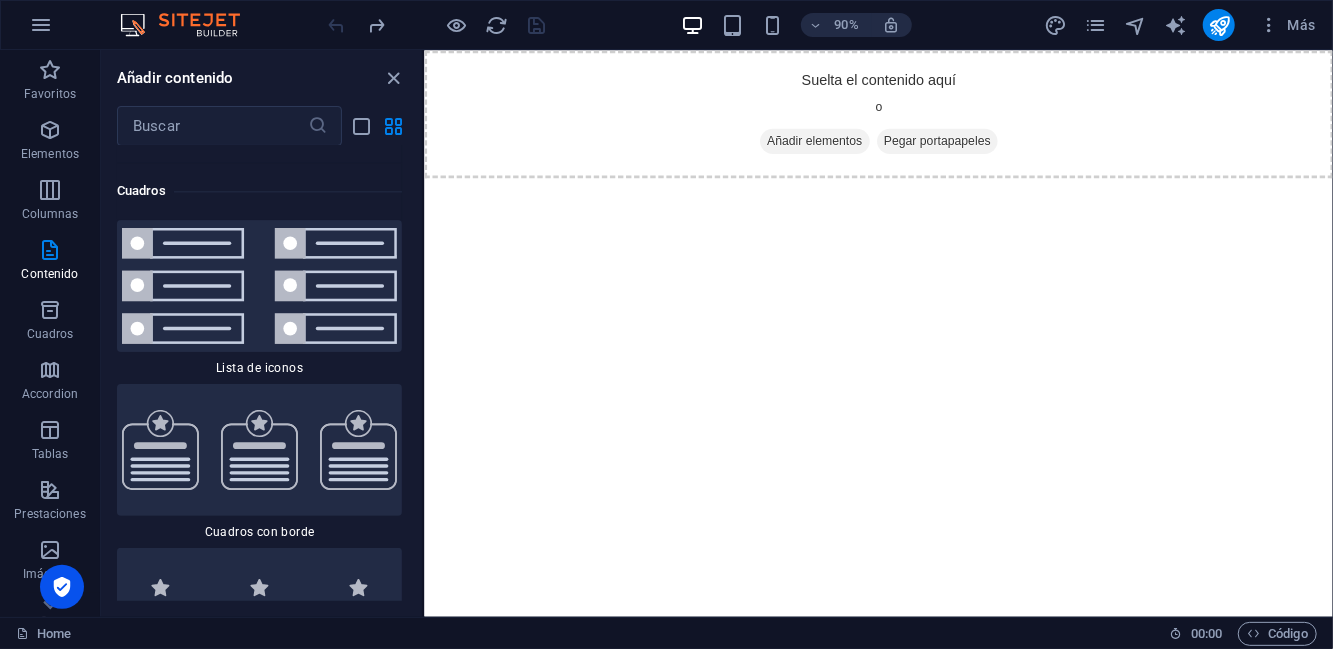 click at bounding box center (394, 78) 